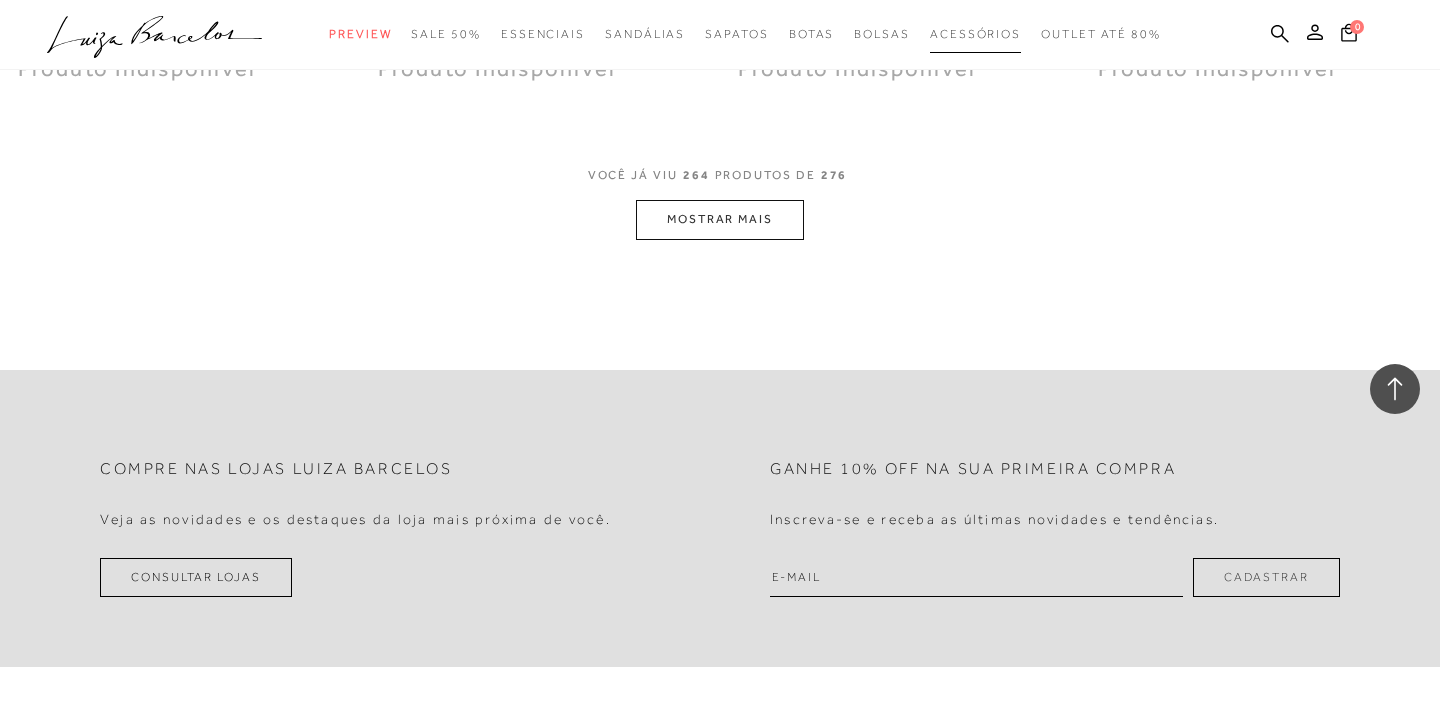 scroll, scrollTop: 45149, scrollLeft: 0, axis: vertical 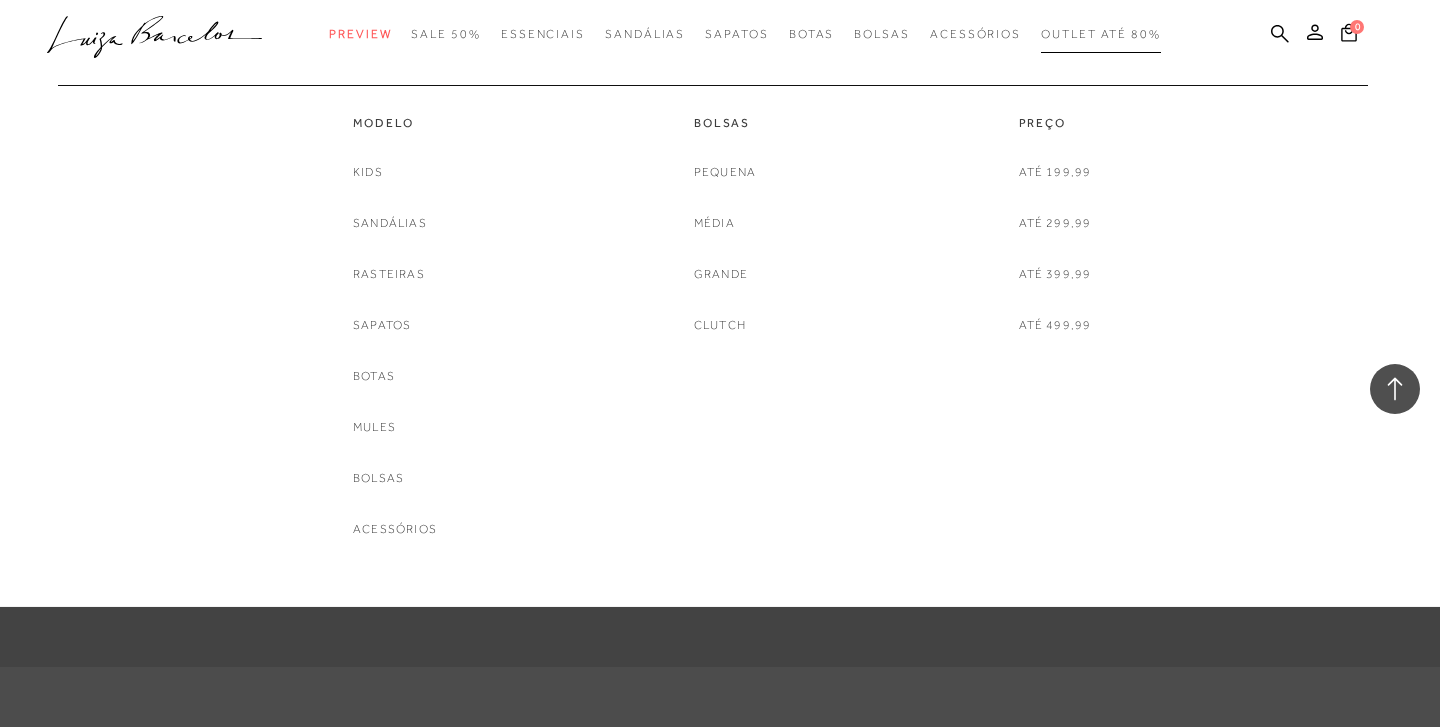 click on "Outlet até 80%" at bounding box center (1101, 34) 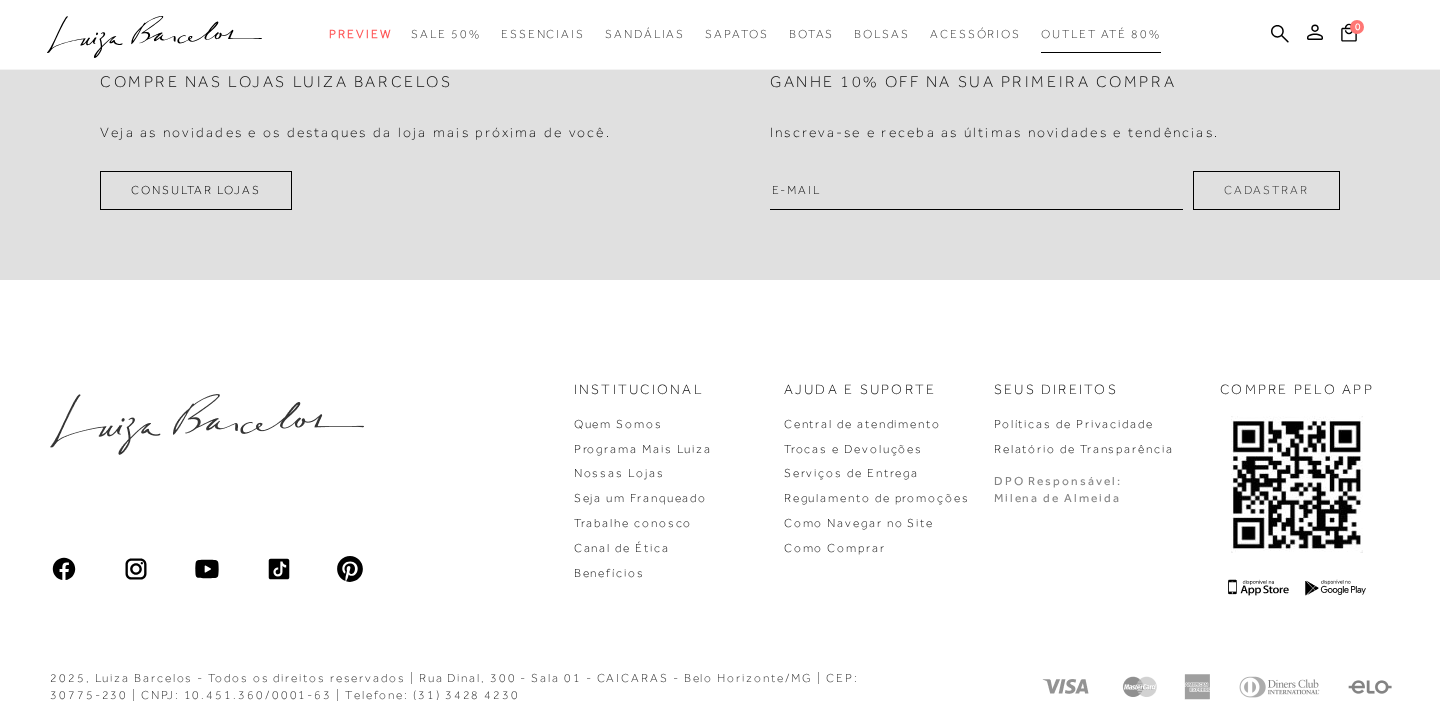 scroll, scrollTop: 0, scrollLeft: 0, axis: both 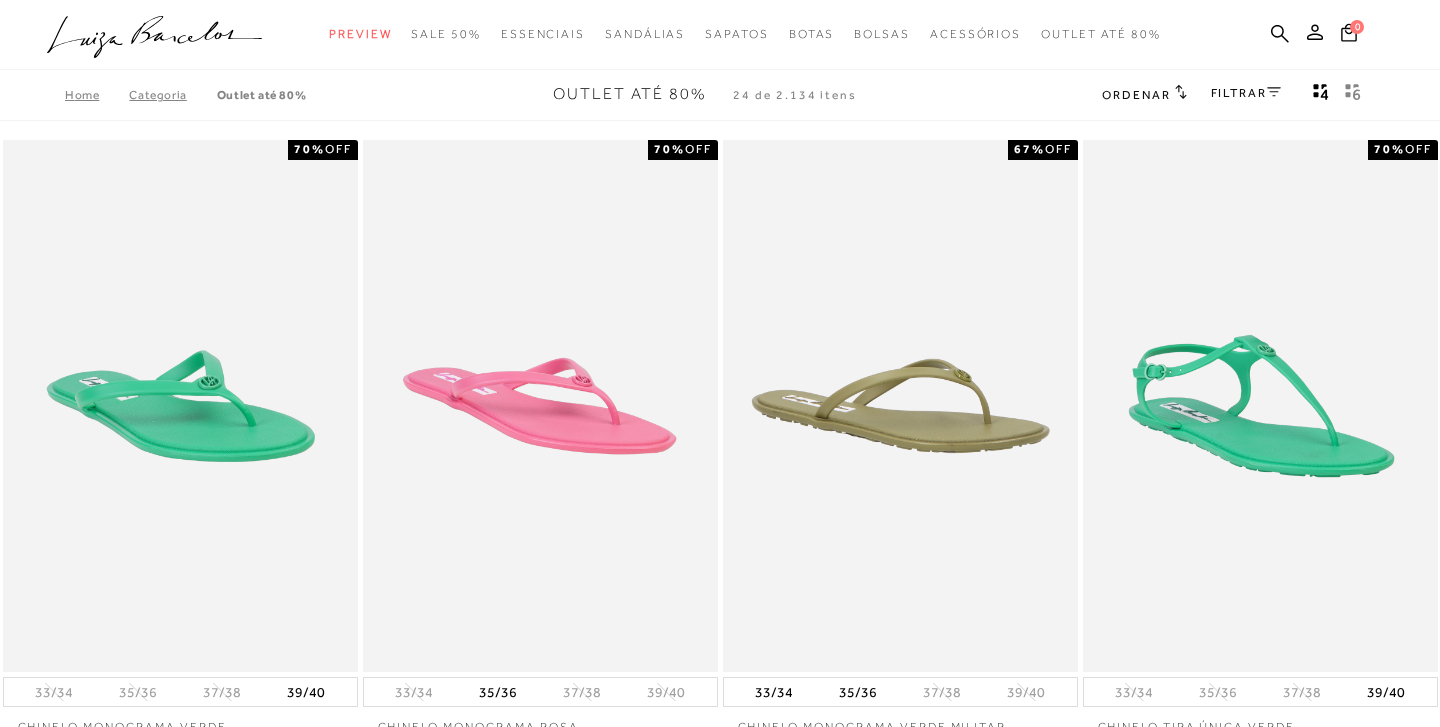 click on "FILTRAR" at bounding box center (1246, 93) 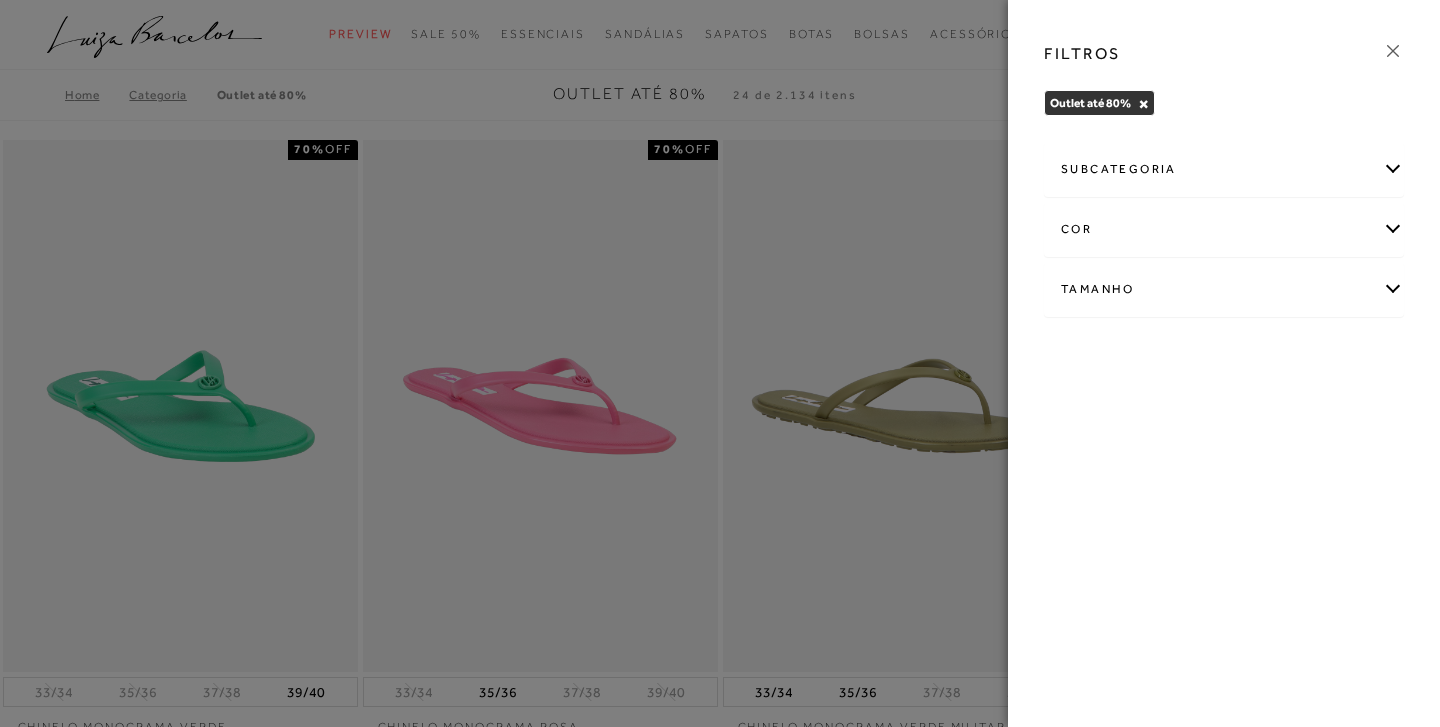 click on "subcategoria" at bounding box center (1224, 169) 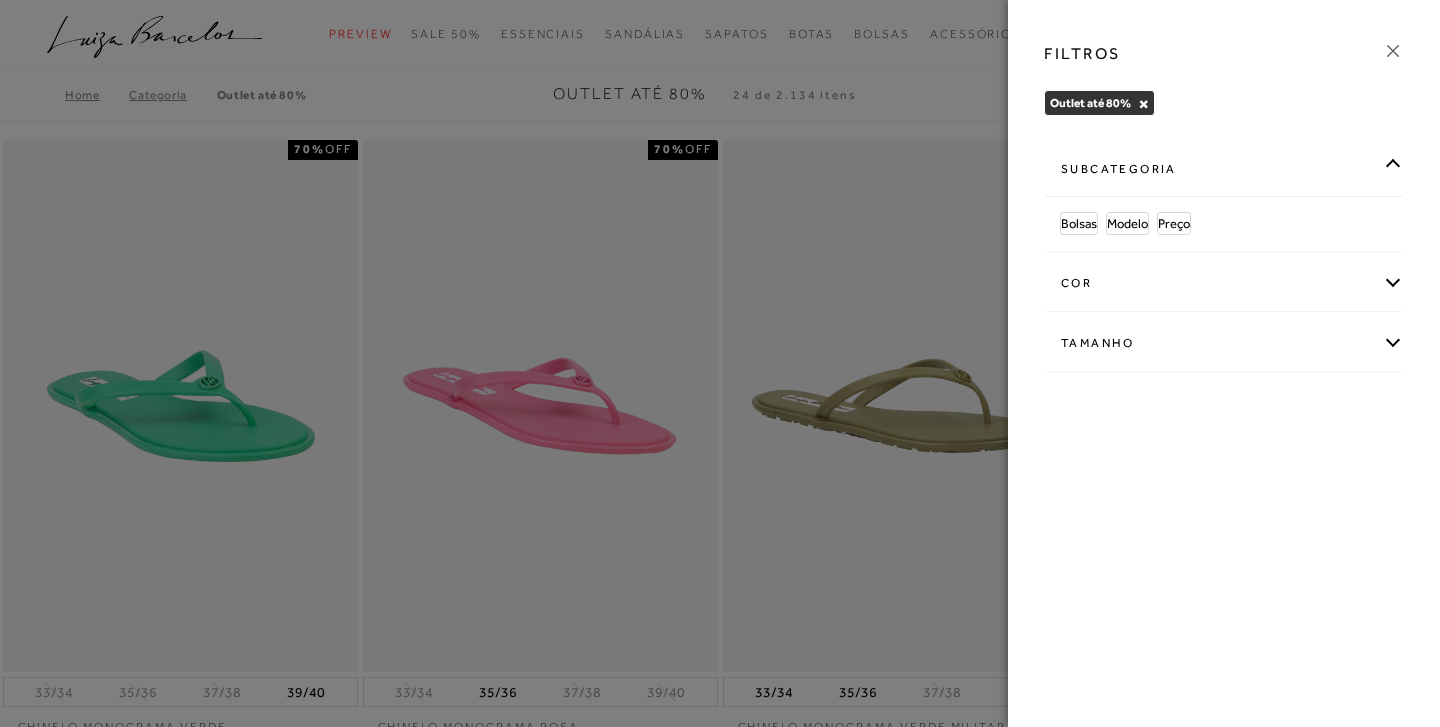 click on "Tamanho" at bounding box center [1224, 343] 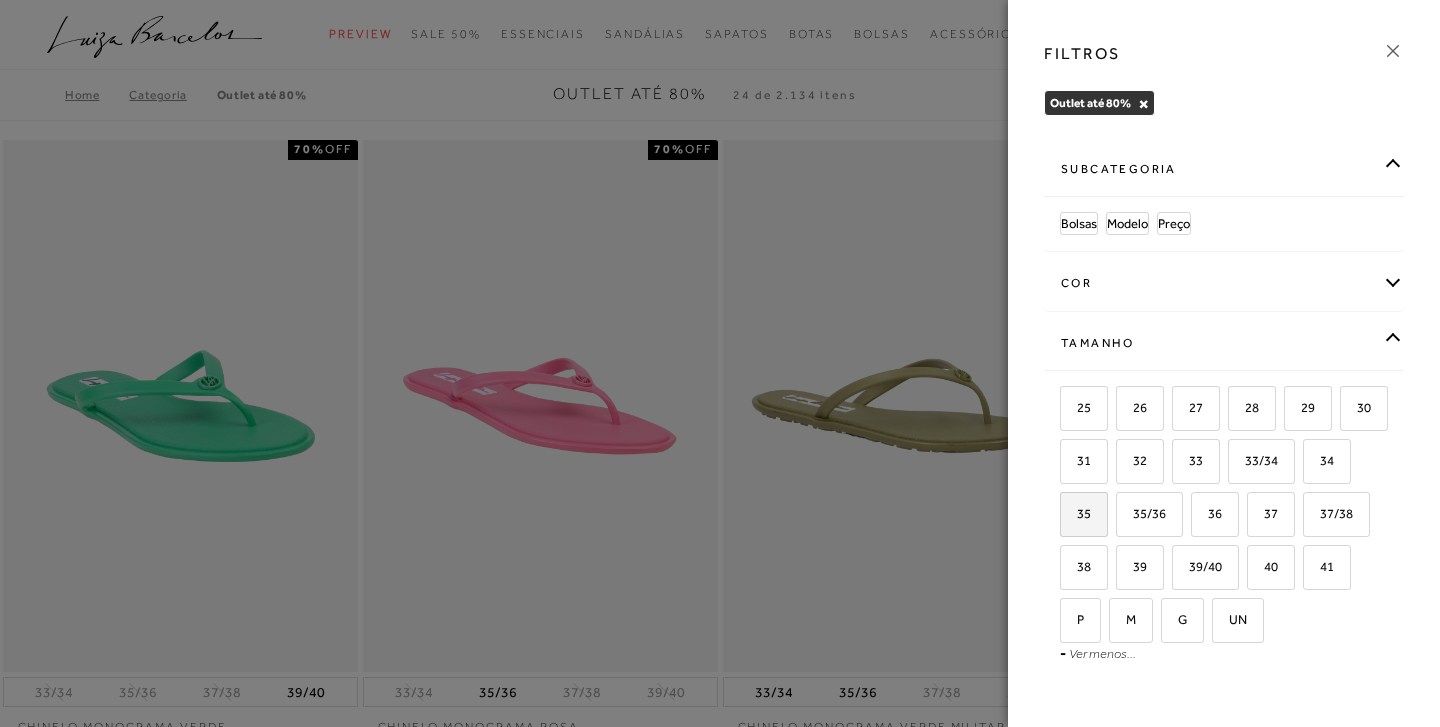 click on "35" at bounding box center [1084, 514] 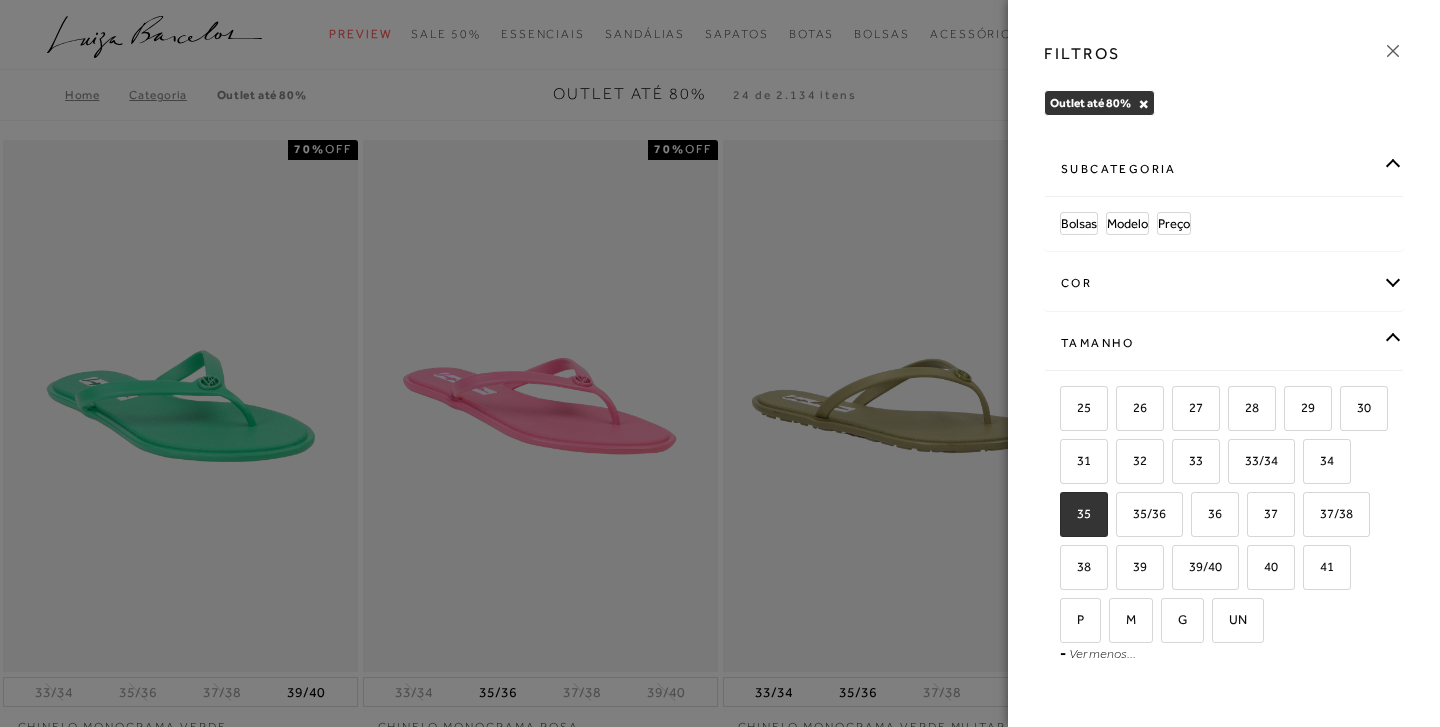 checkbox on "true" 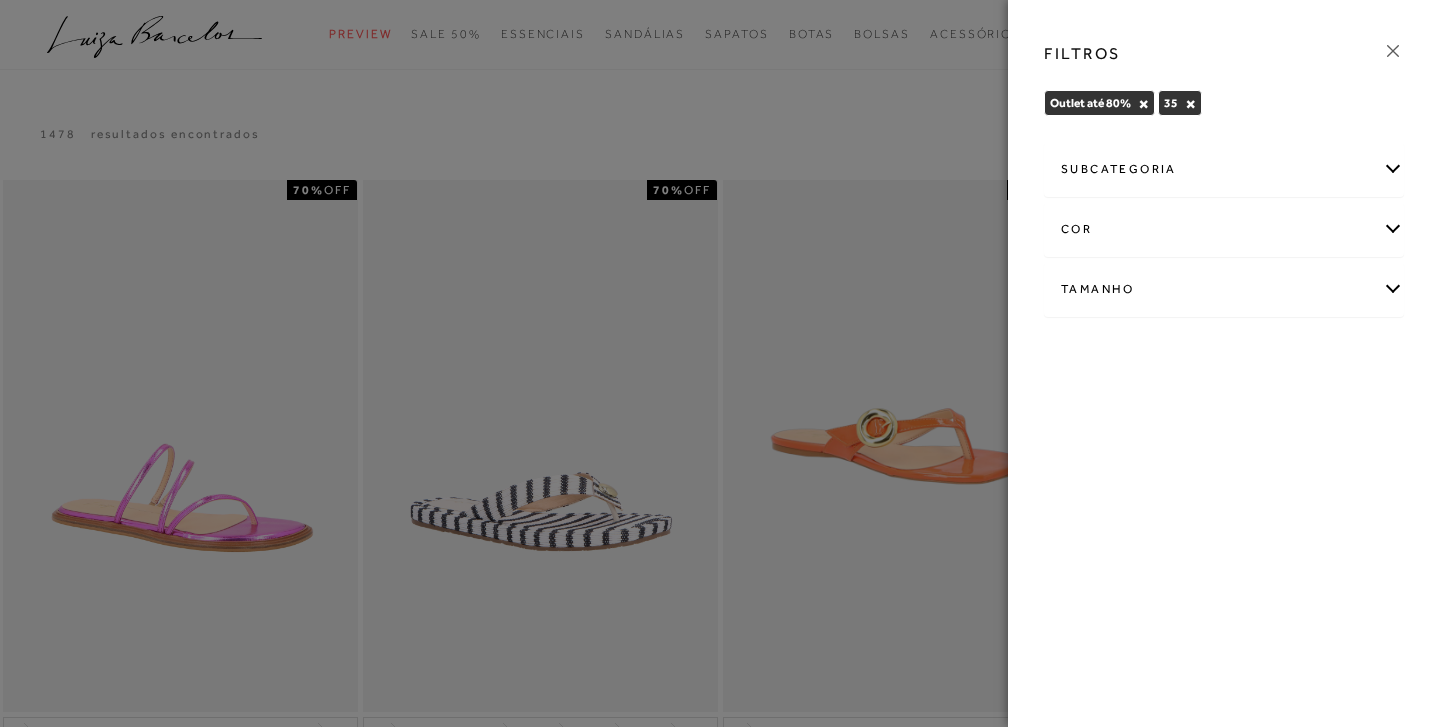 click at bounding box center (720, 363) 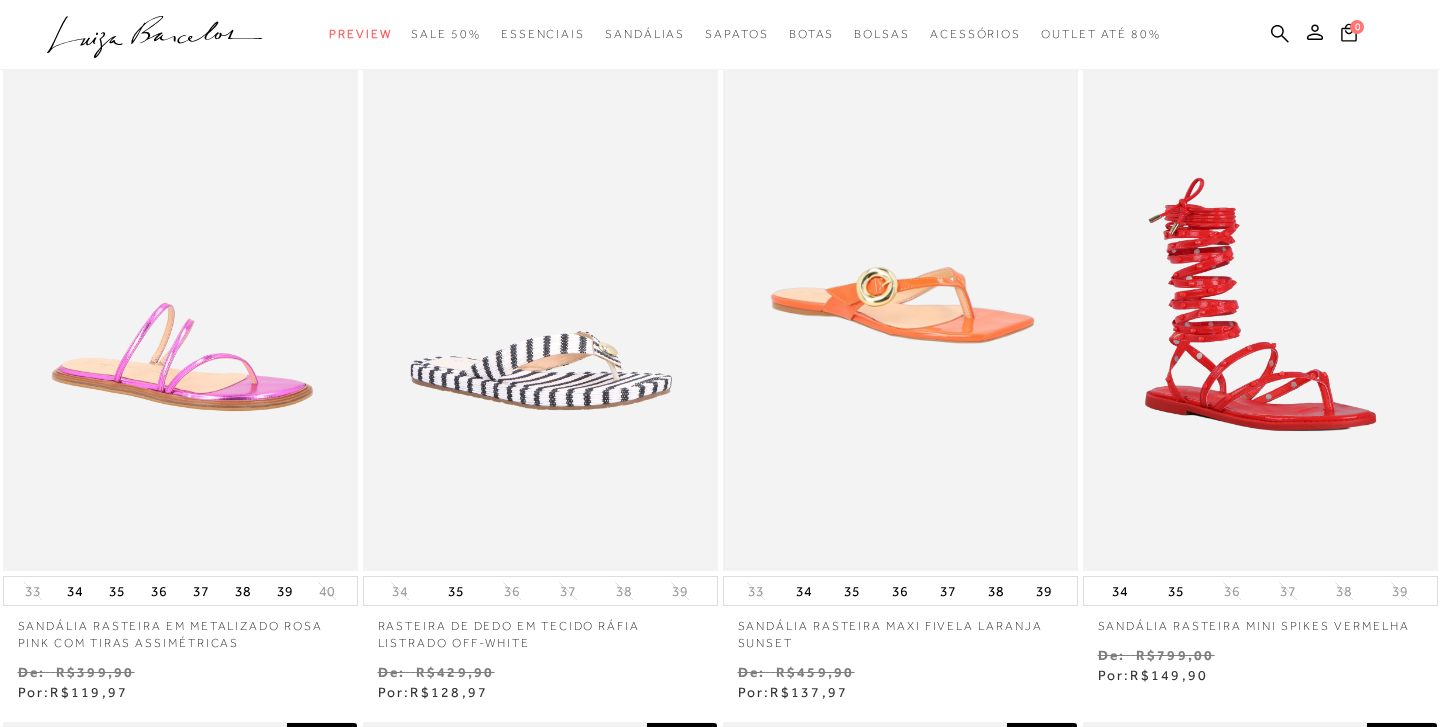 scroll, scrollTop: 0, scrollLeft: 0, axis: both 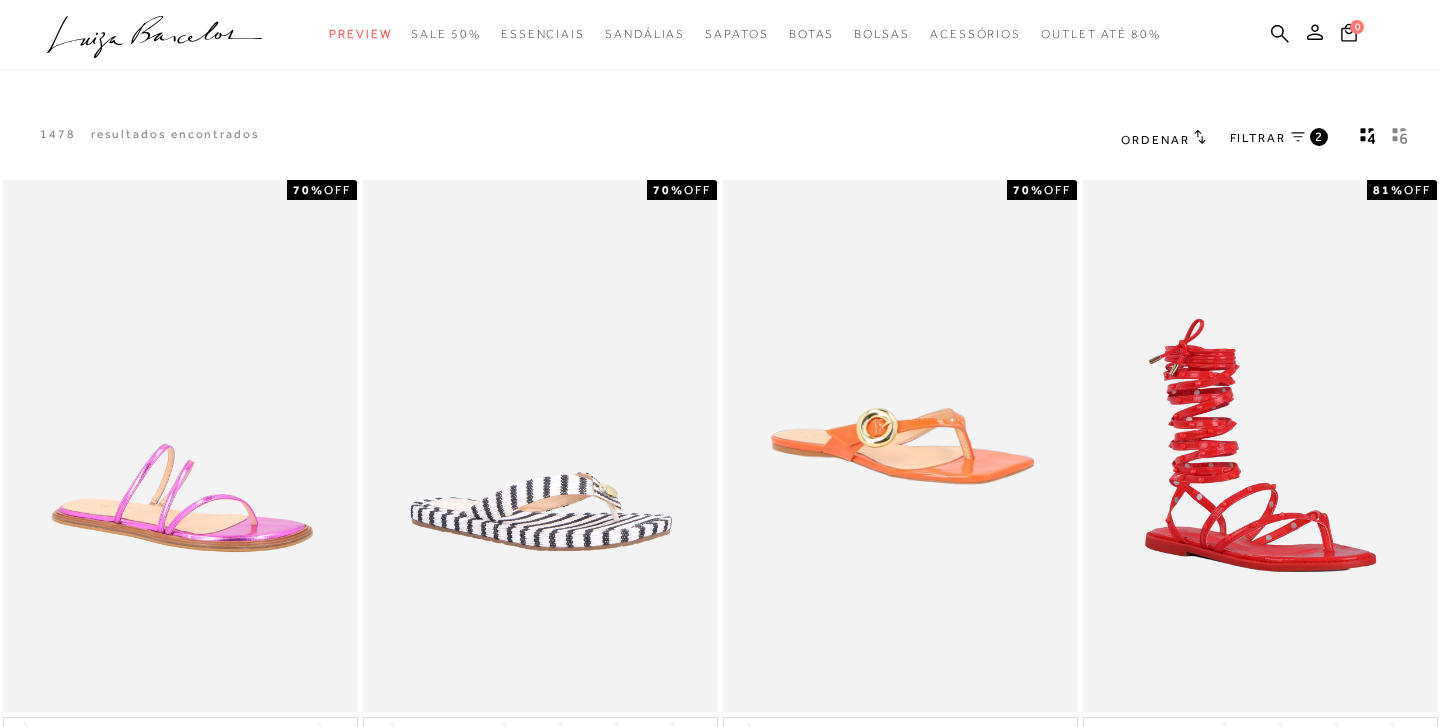 click on "FILTRAR" at bounding box center (1258, 138) 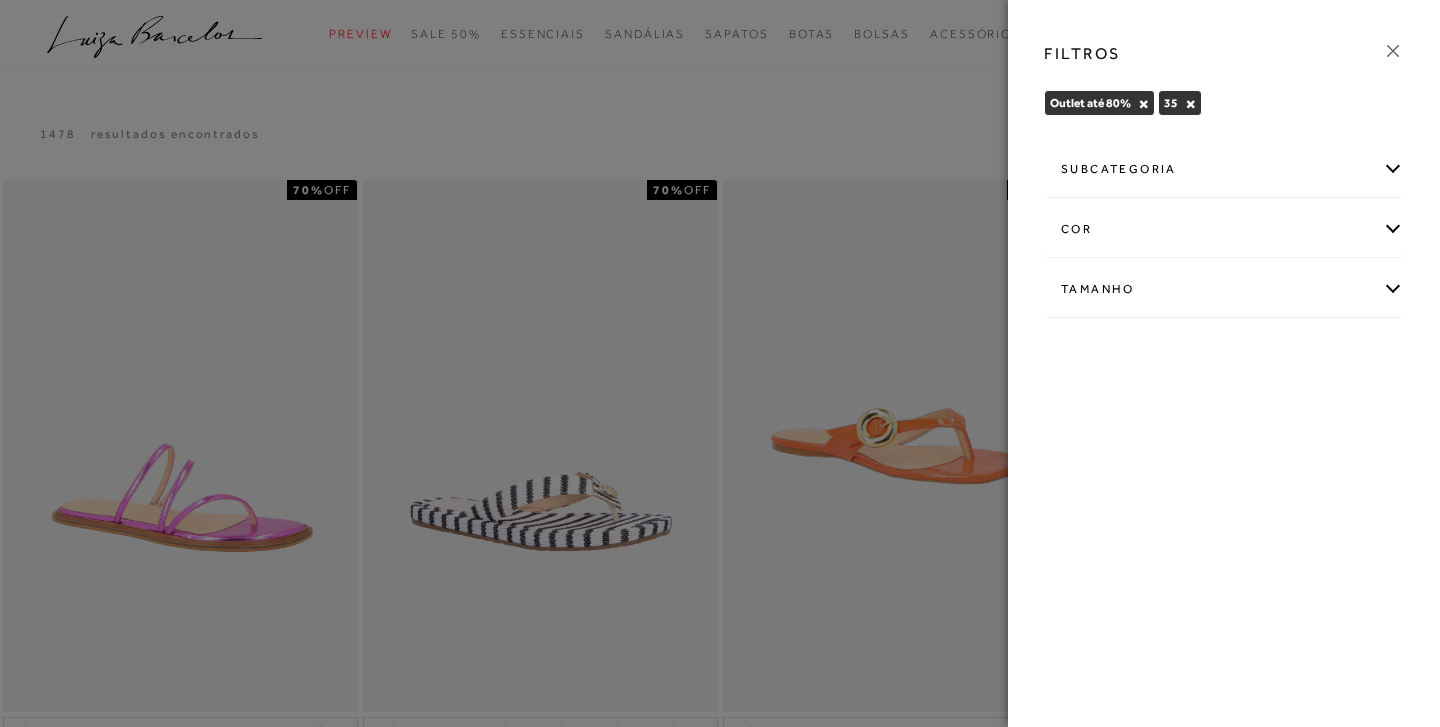 click on "subcategoria" at bounding box center [1224, 169] 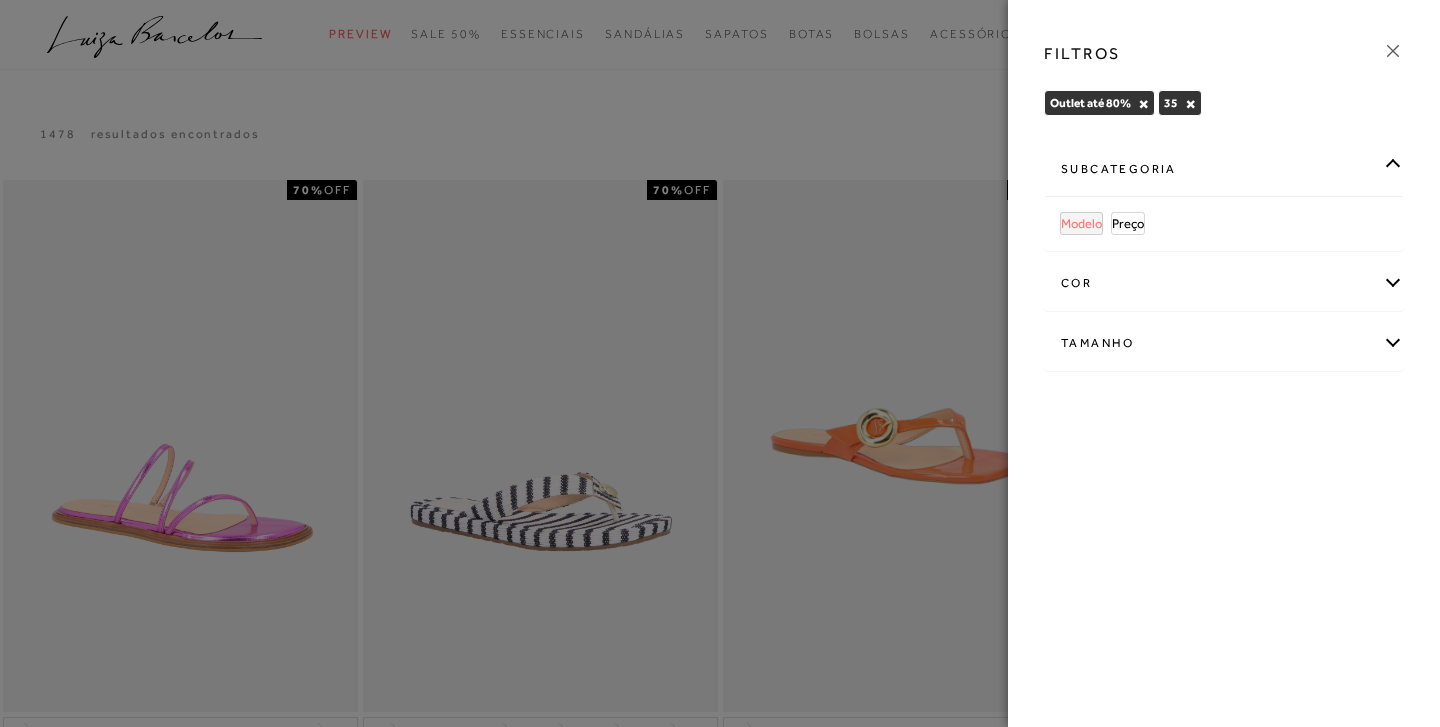 click on "Modelo" at bounding box center [1081, 223] 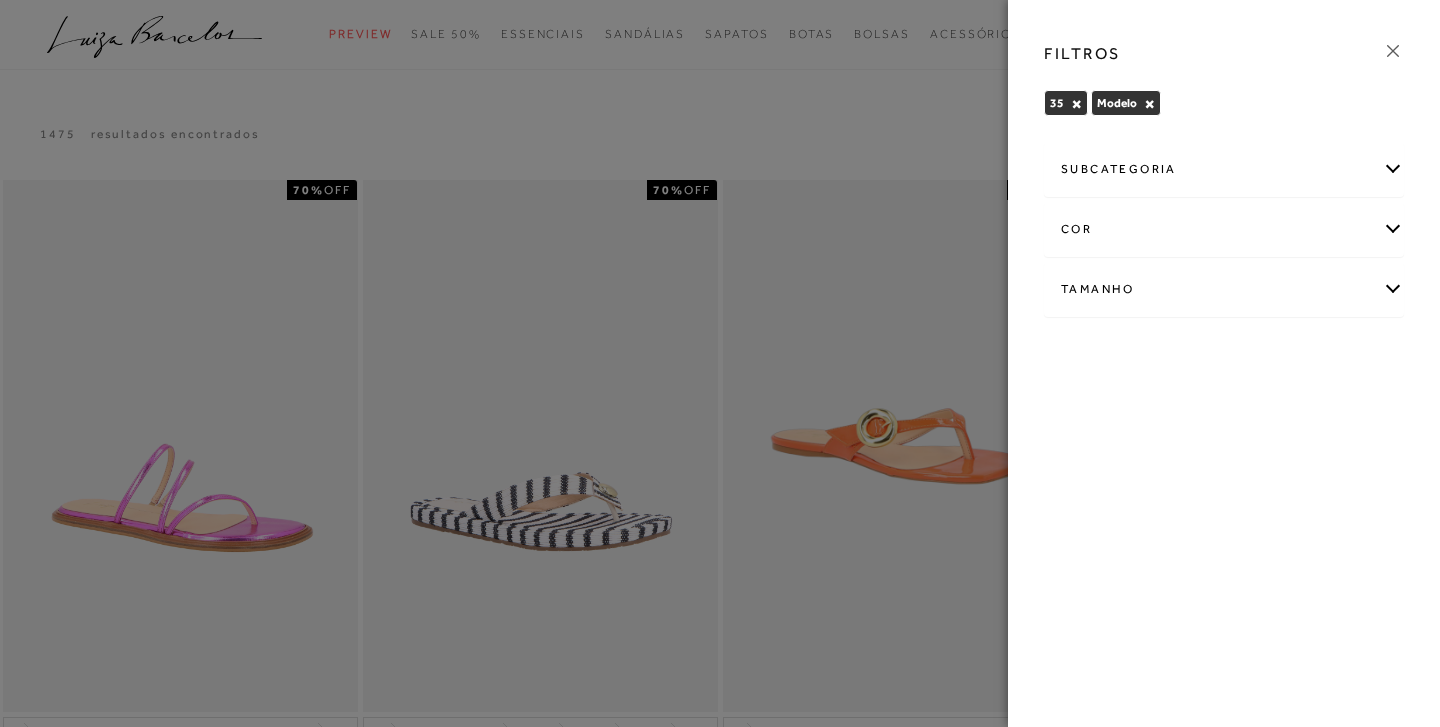 click on "subcategoria" at bounding box center (1224, 169) 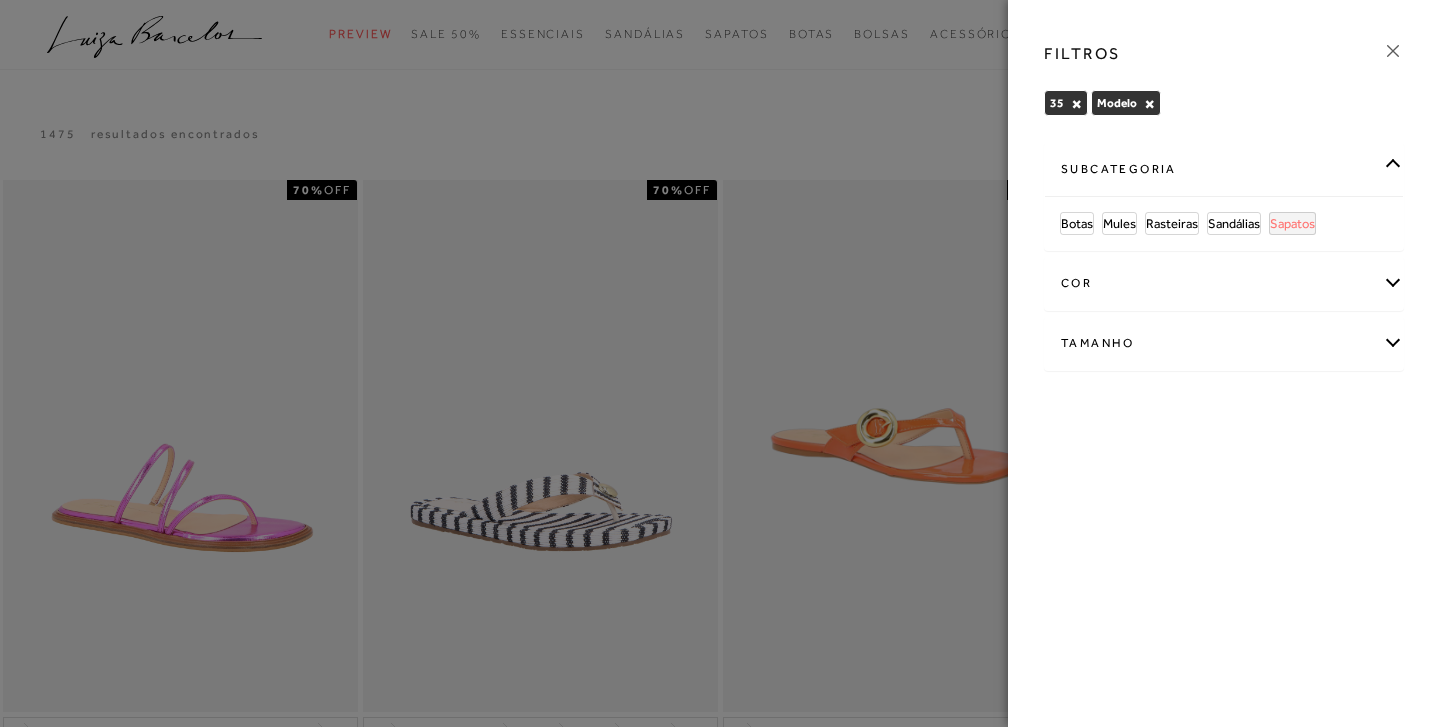 click on "Sapatos" at bounding box center [1292, 223] 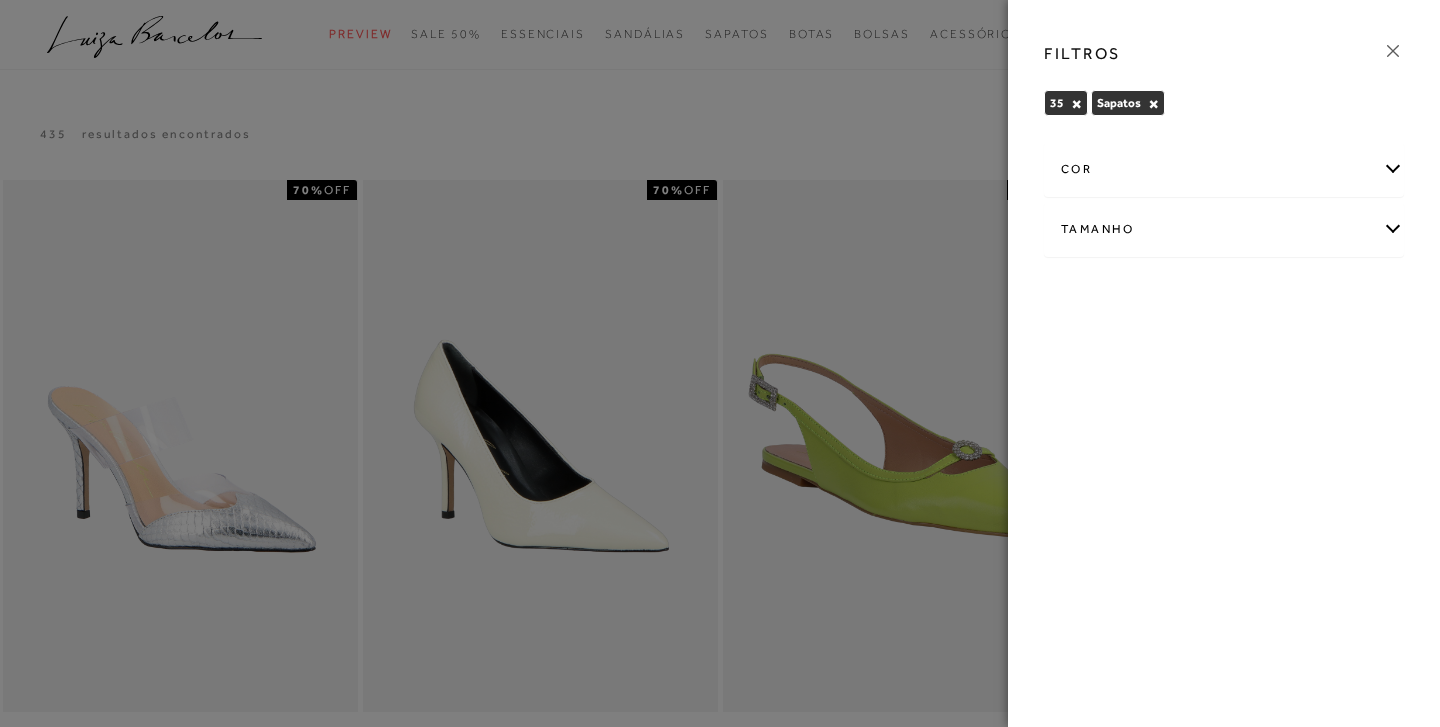 click at bounding box center (720, 363) 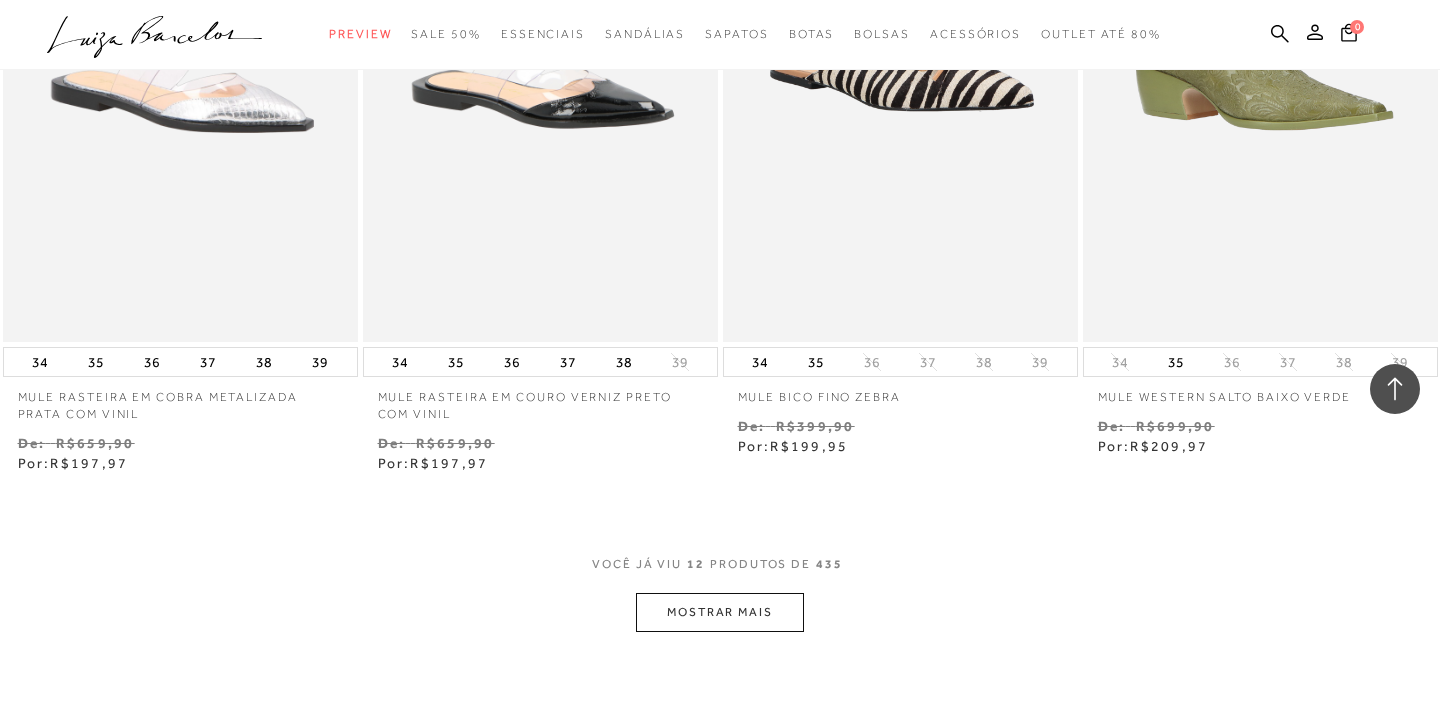 scroll, scrollTop: 1757, scrollLeft: 0, axis: vertical 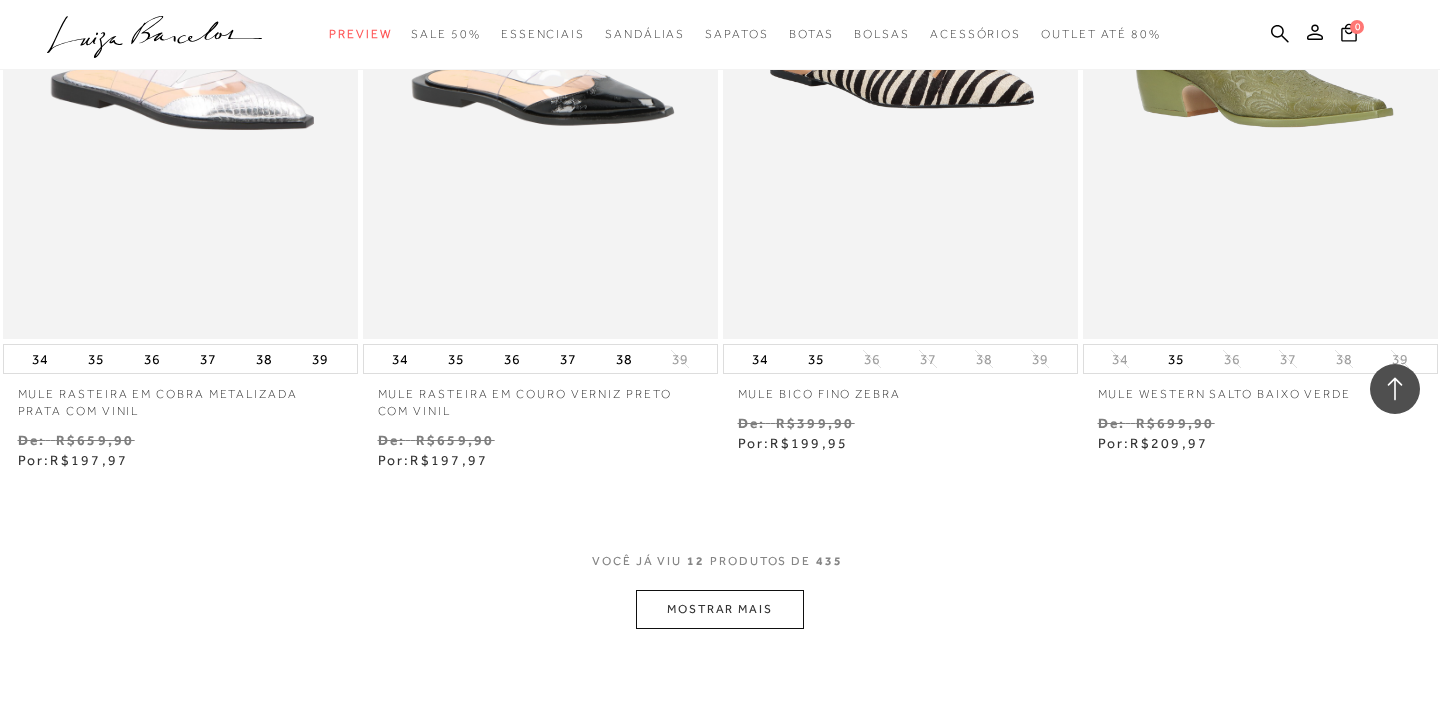 click on "MOSTRAR MAIS" at bounding box center (720, 609) 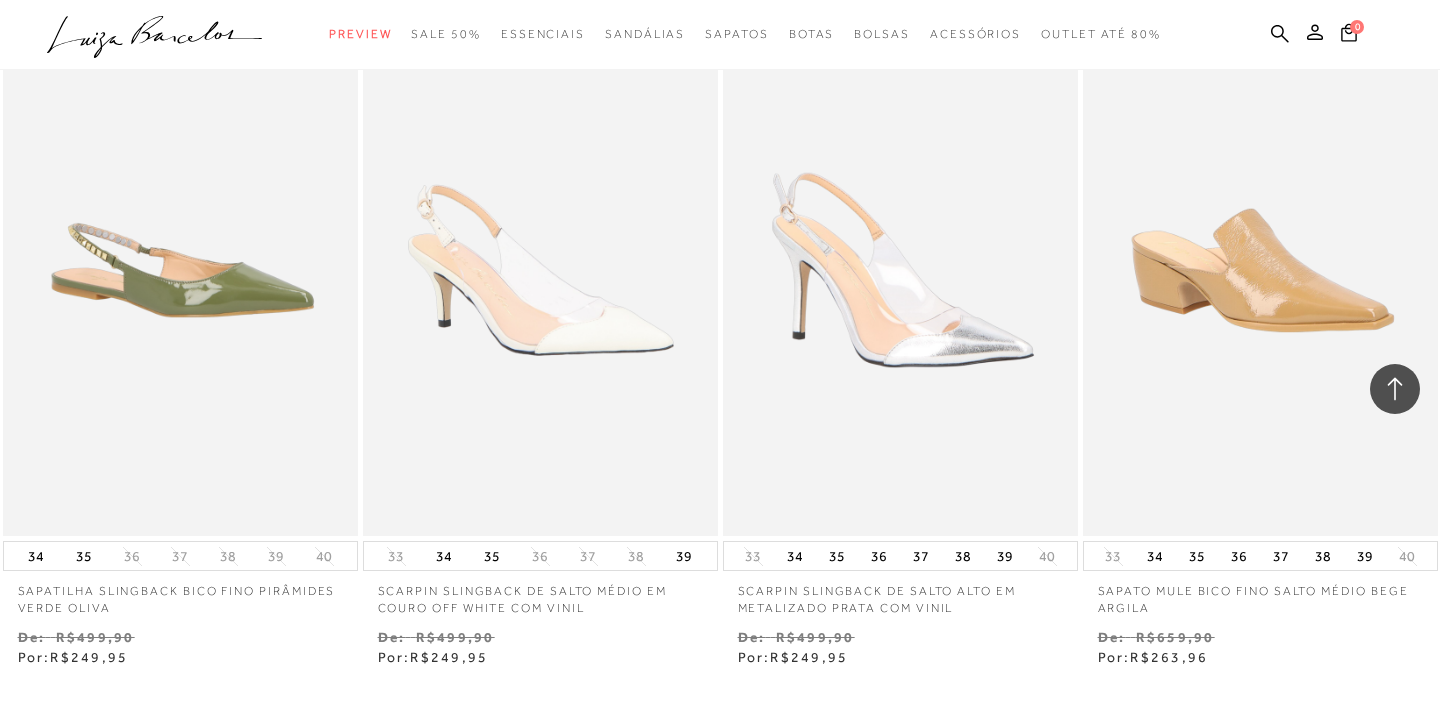 scroll, scrollTop: 3614, scrollLeft: 0, axis: vertical 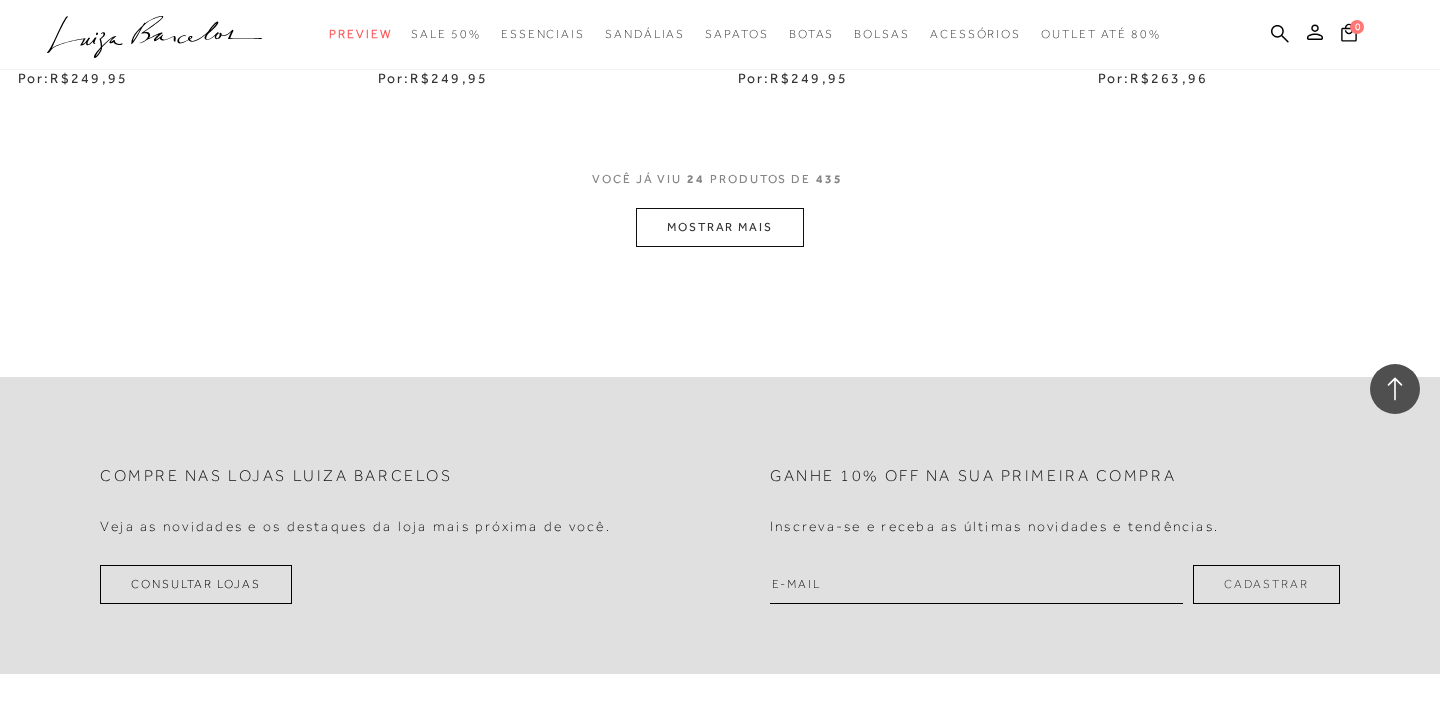 click on "MOSTRAR MAIS" at bounding box center [720, 227] 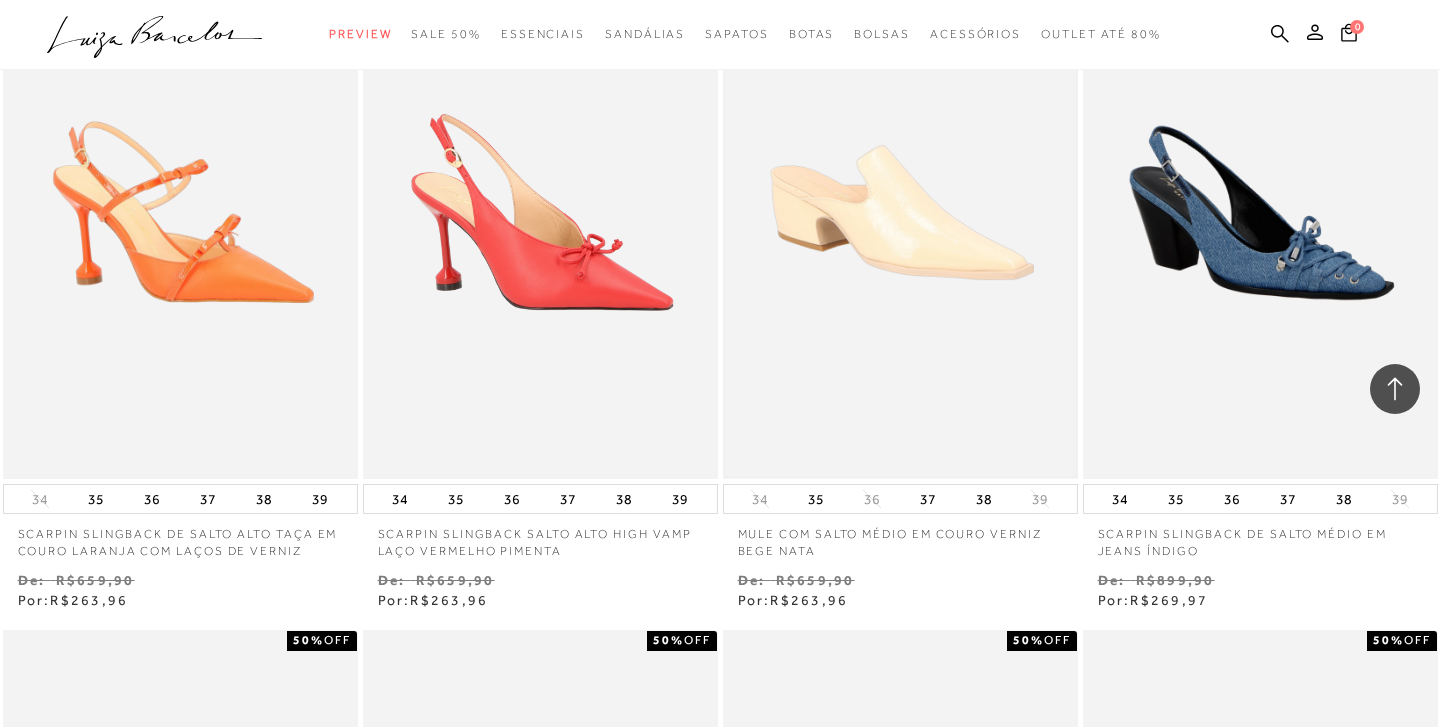 scroll, scrollTop: 4347, scrollLeft: 0, axis: vertical 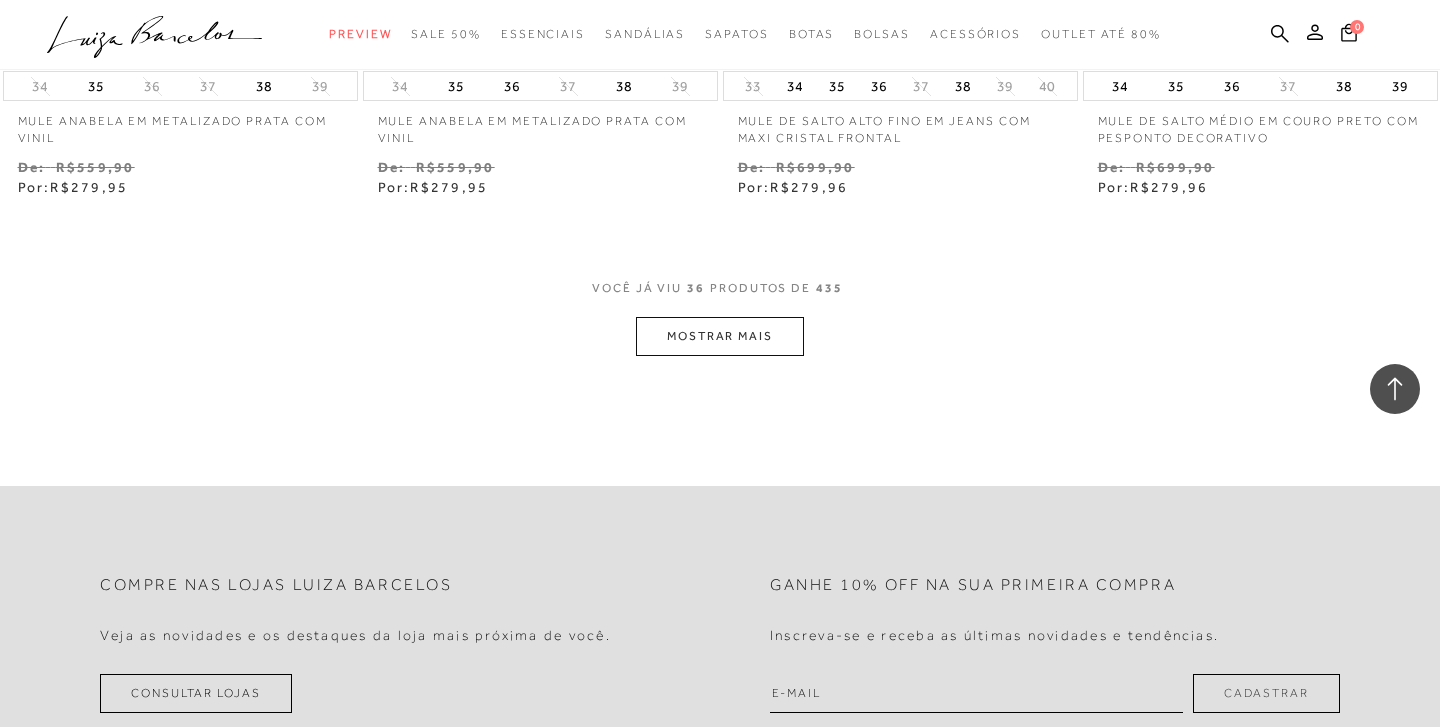 click on "MOSTRAR MAIS" at bounding box center (720, 336) 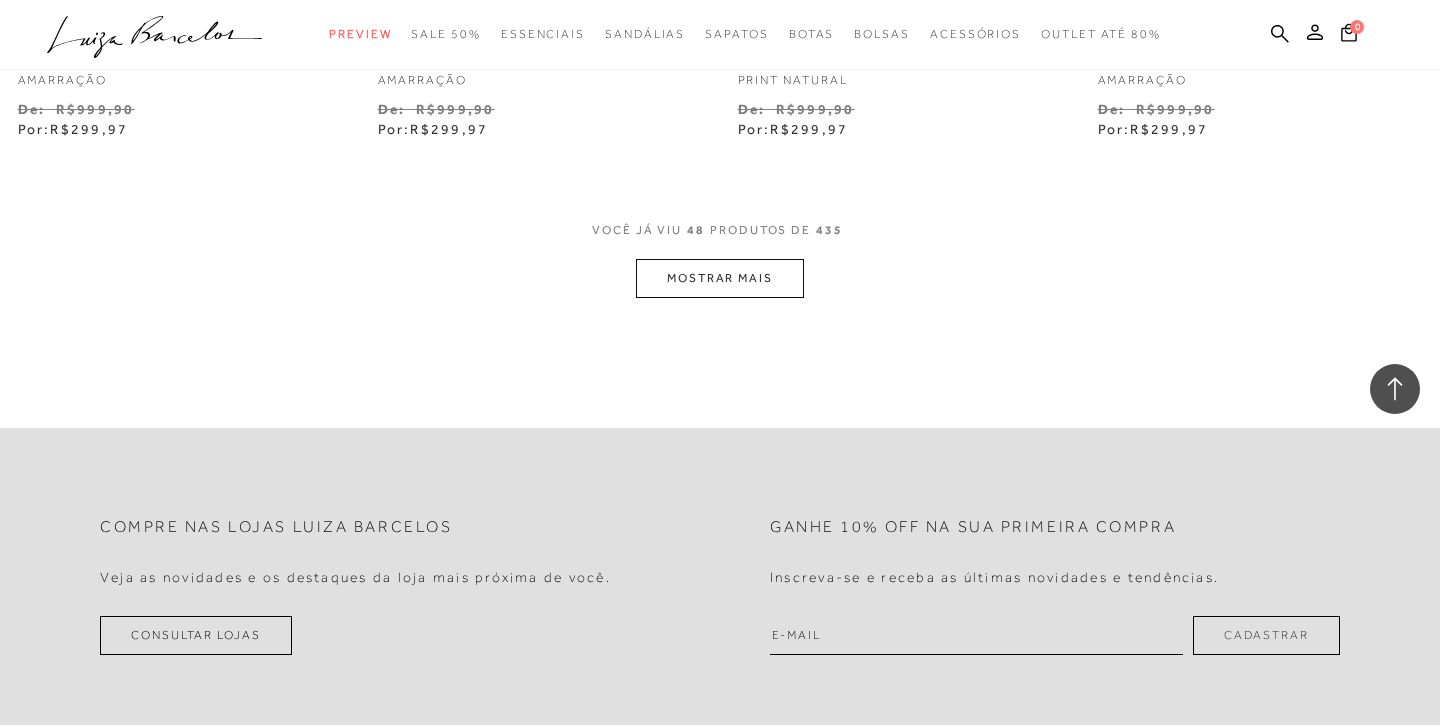 scroll, scrollTop: 8430, scrollLeft: 0, axis: vertical 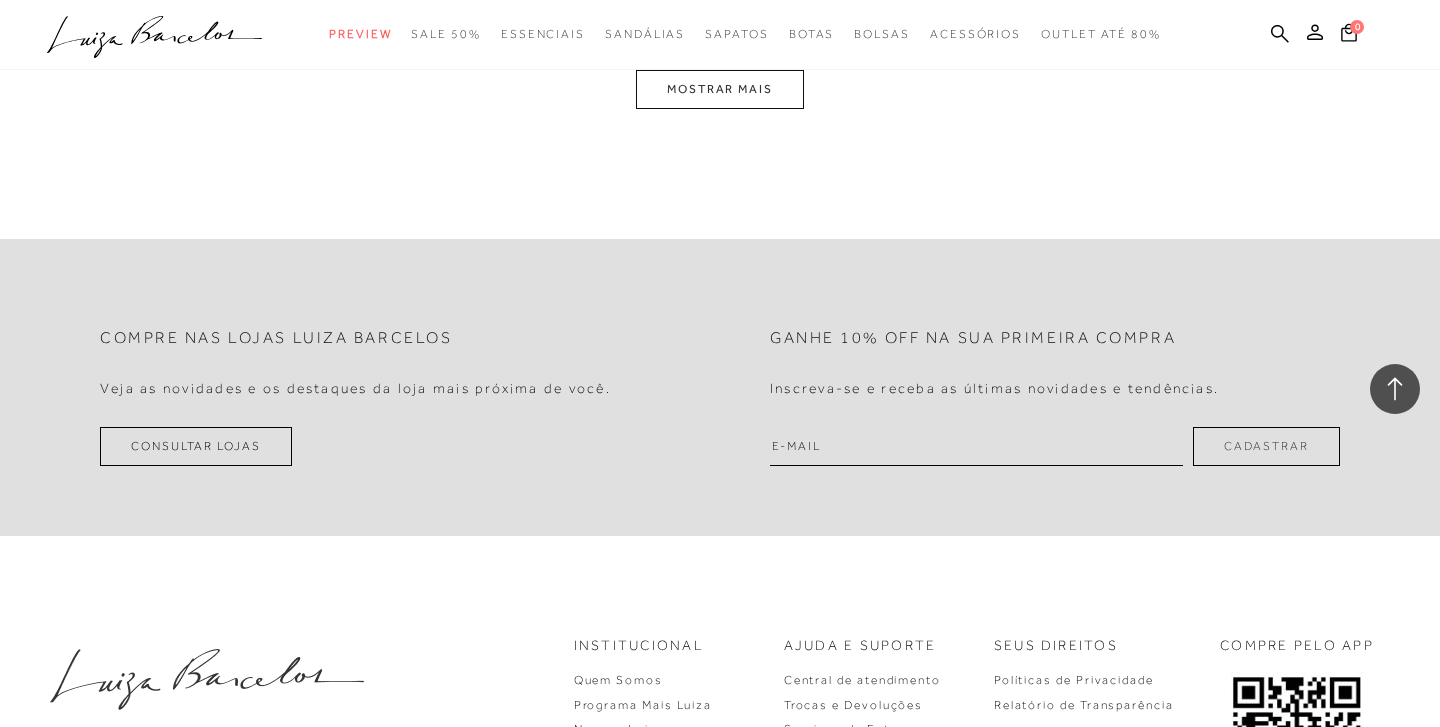 click on "MOSTRAR MAIS" at bounding box center [720, 89] 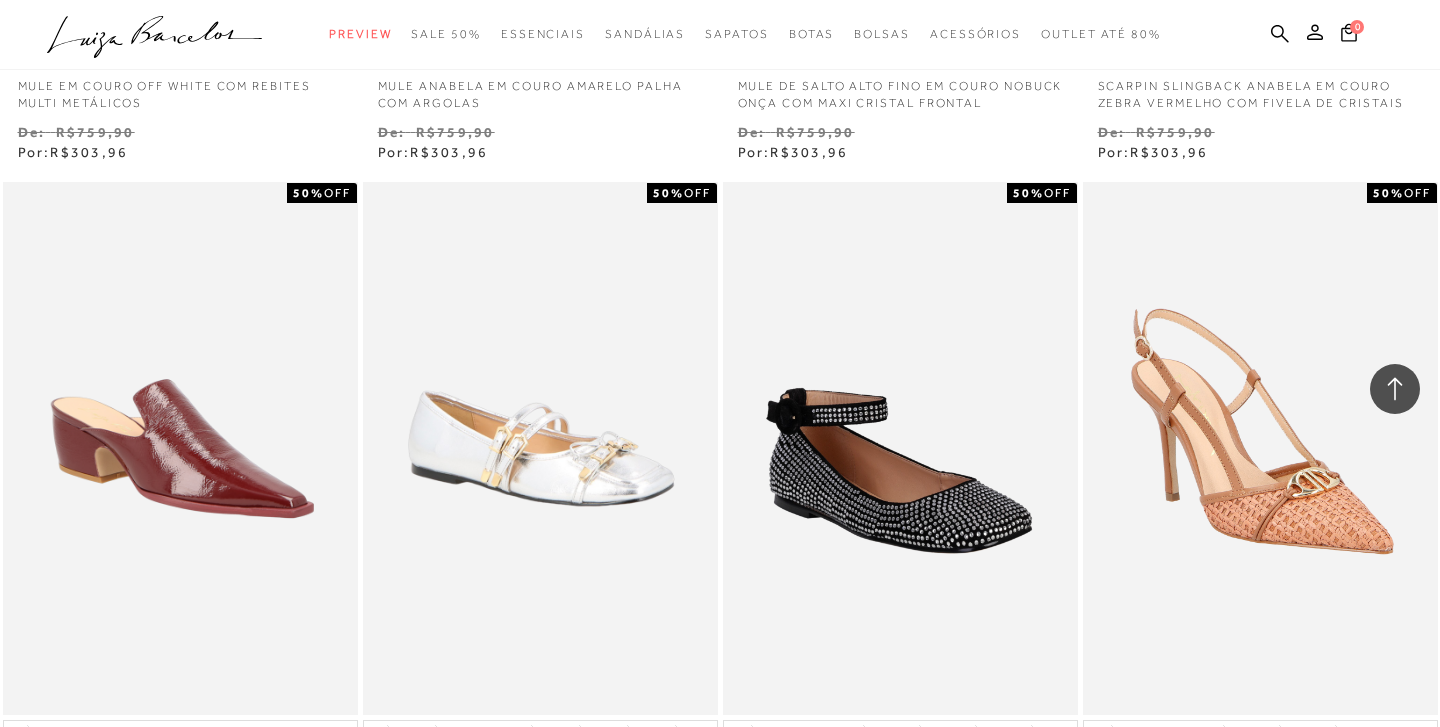 scroll, scrollTop: 8908, scrollLeft: 0, axis: vertical 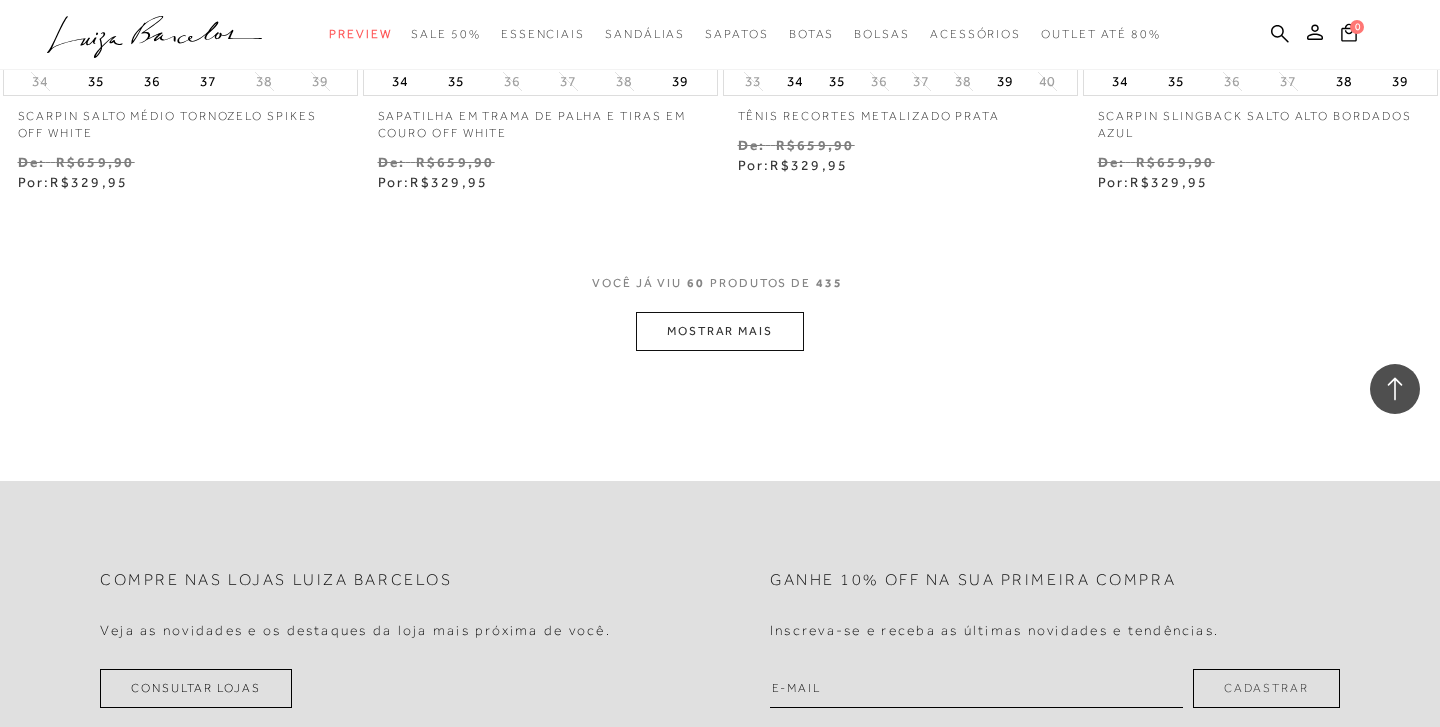 click on "MOSTRAR MAIS" at bounding box center [720, 331] 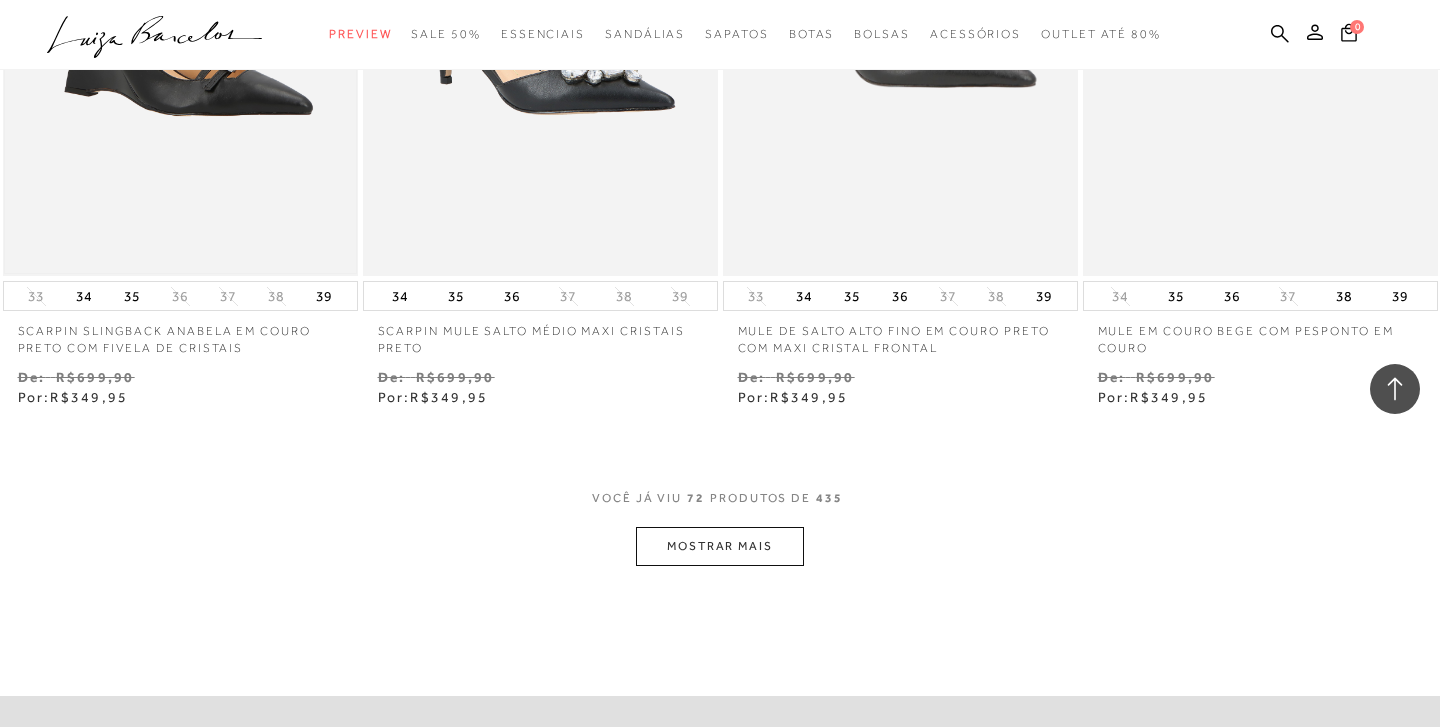 scroll, scrollTop: 12127, scrollLeft: 0, axis: vertical 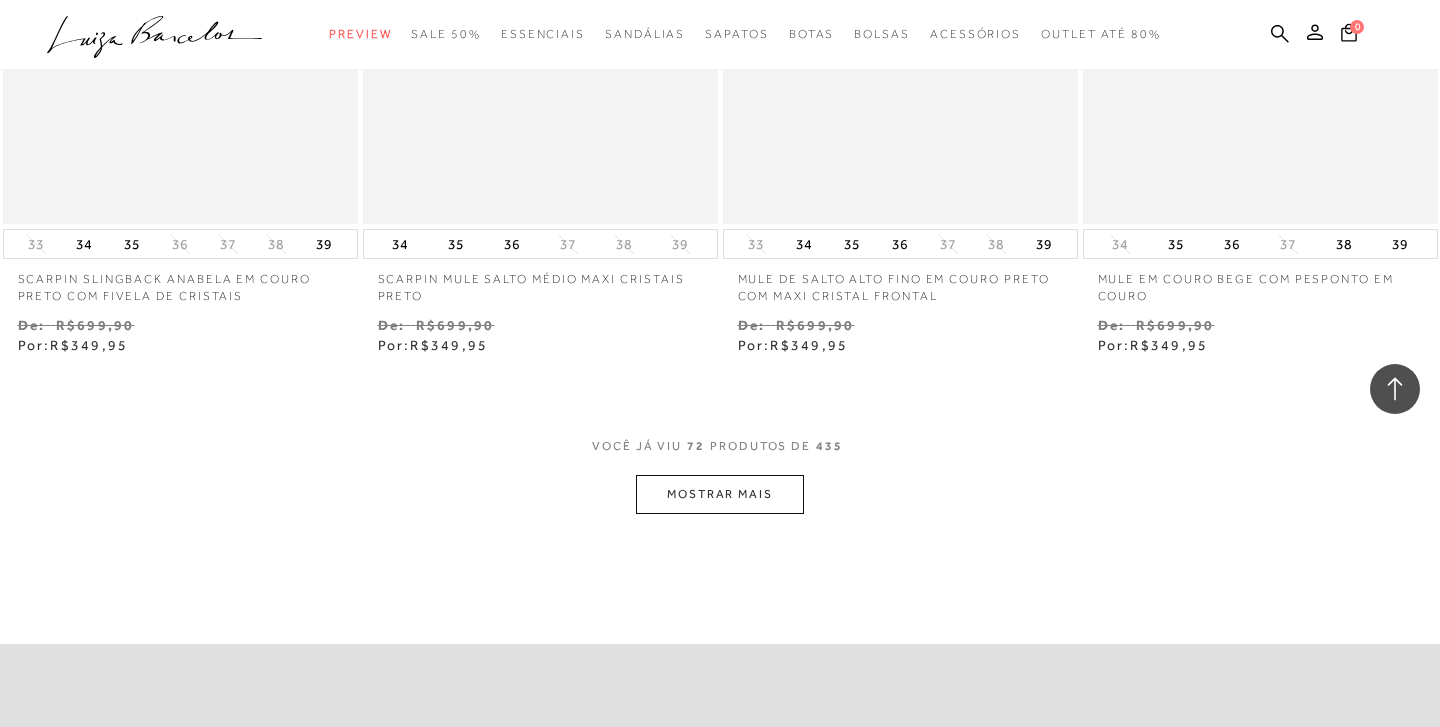 click on "MOSTRAR MAIS" at bounding box center (720, 494) 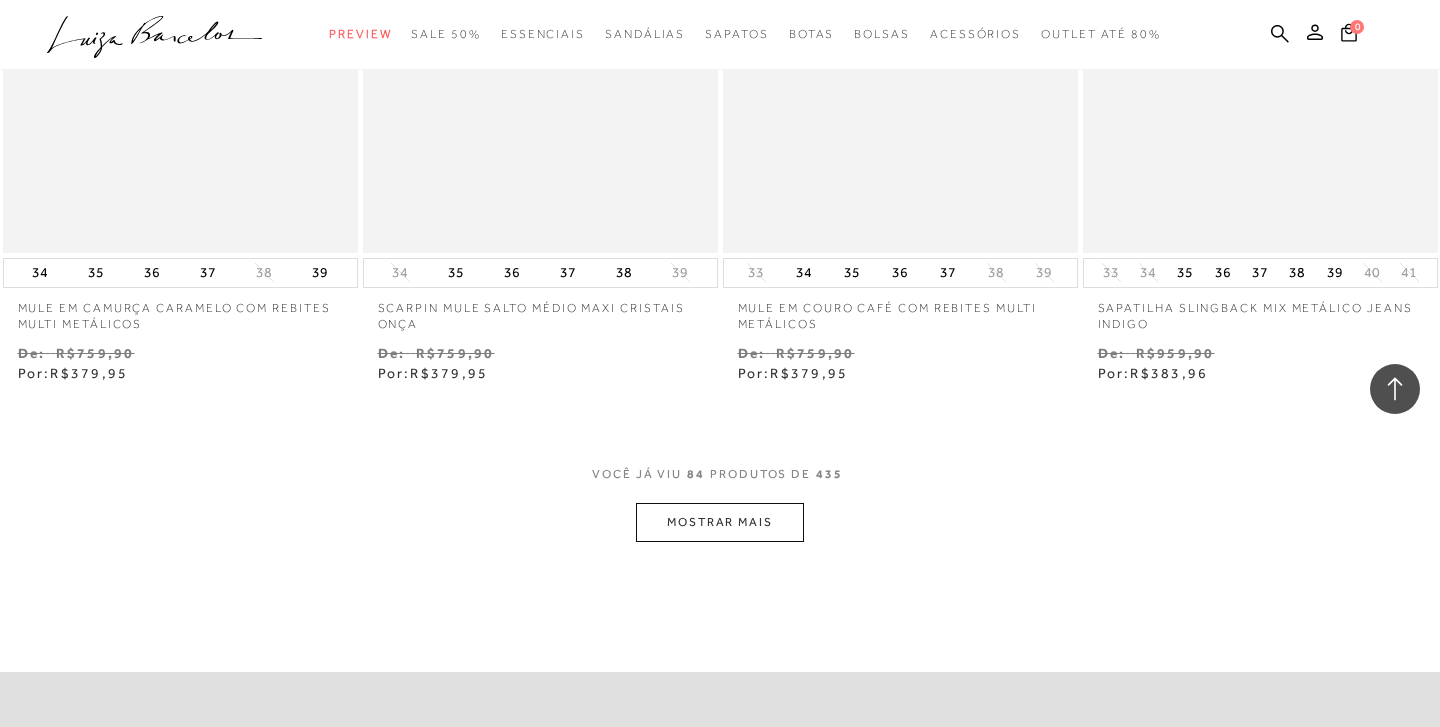 scroll, scrollTop: 14151, scrollLeft: 0, axis: vertical 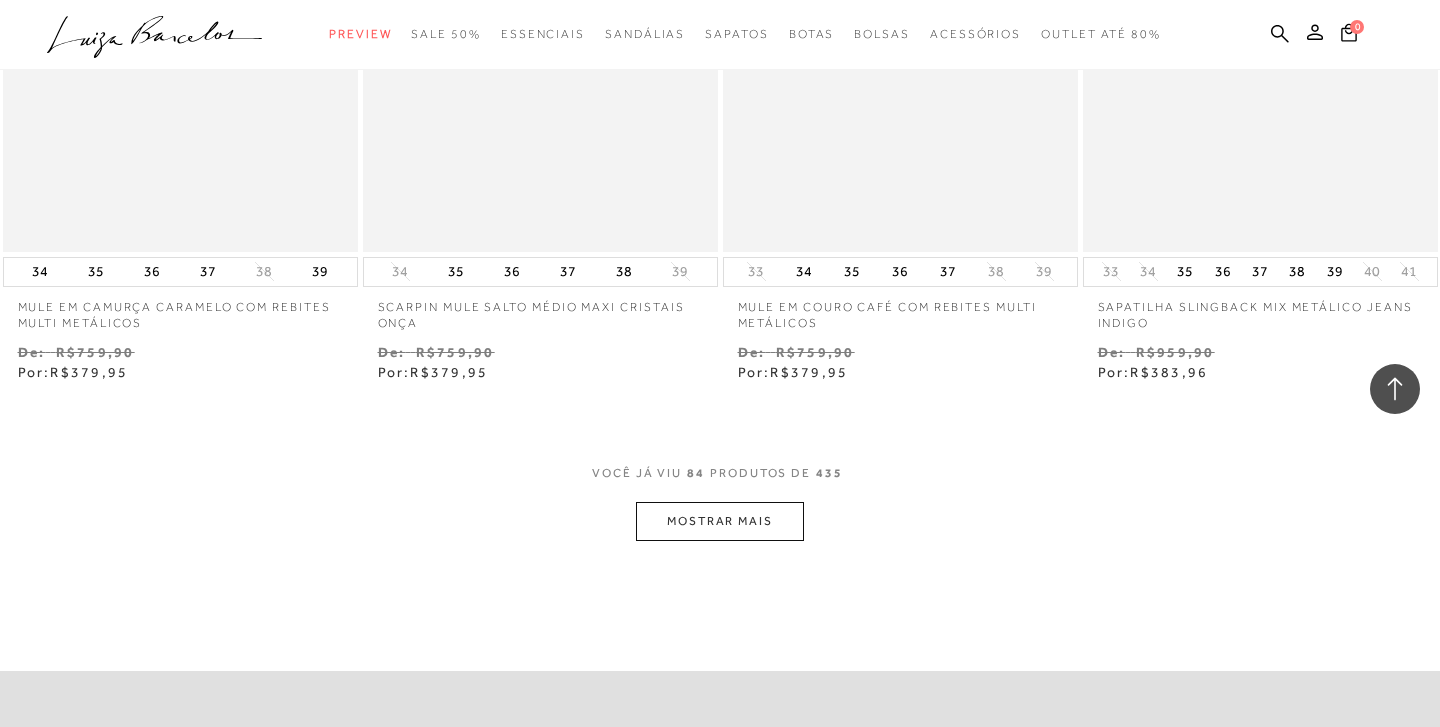 click on "MOSTRAR MAIS" at bounding box center [720, 521] 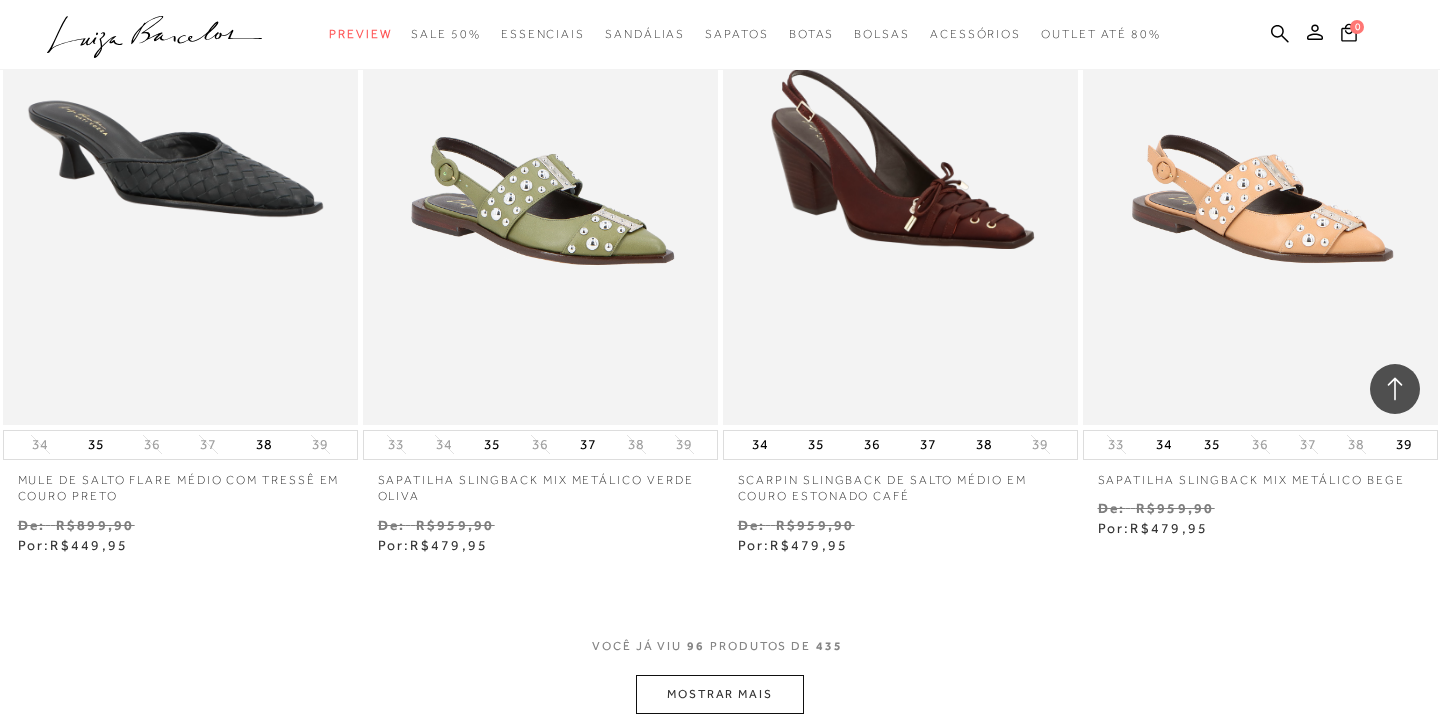 scroll, scrollTop: 16032, scrollLeft: 0, axis: vertical 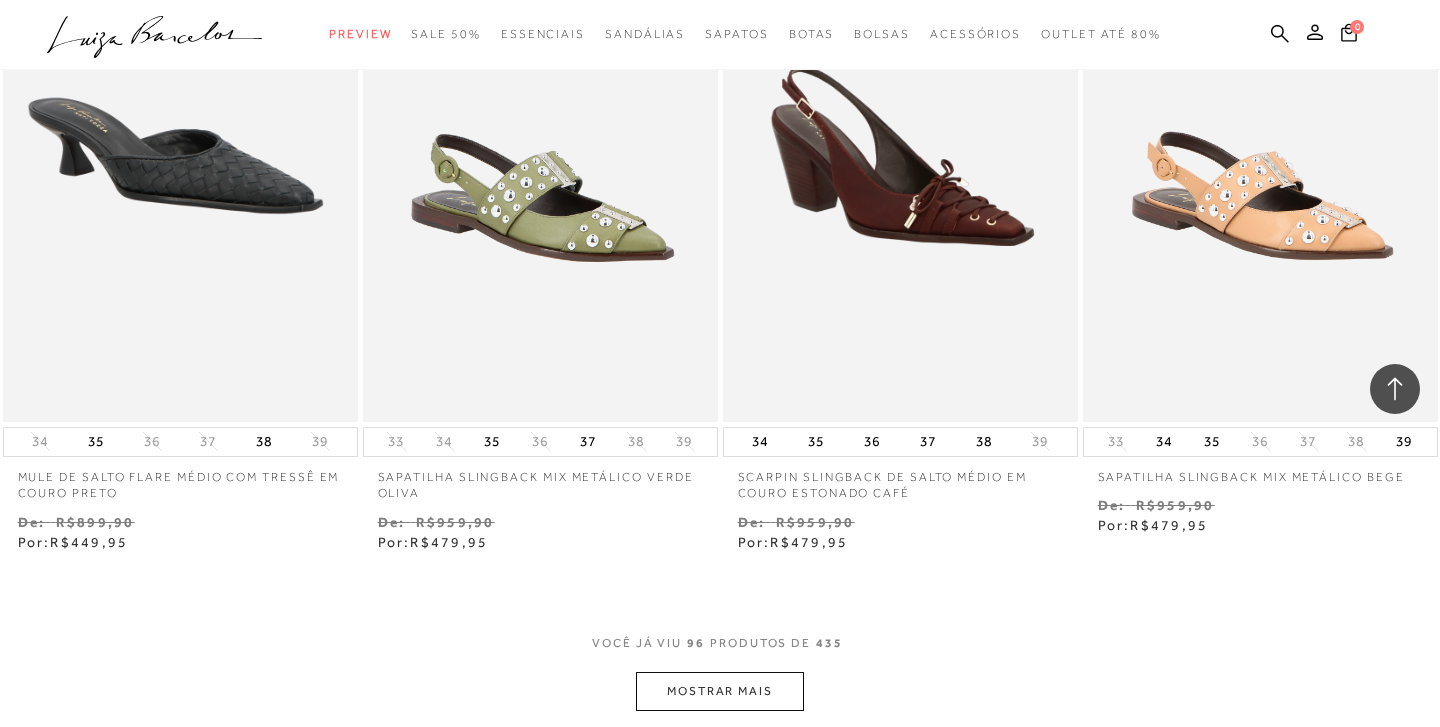 click on "MOSTRAR MAIS" at bounding box center [720, 691] 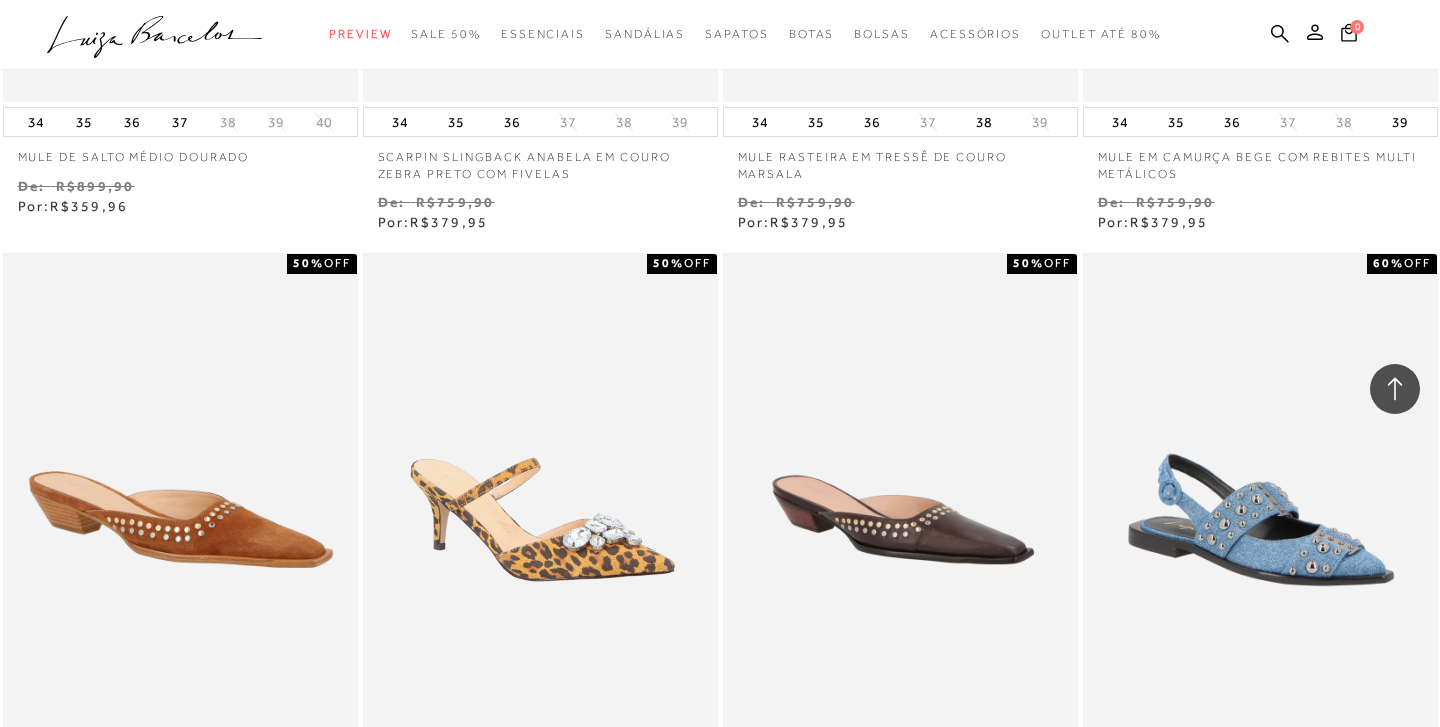 scroll, scrollTop: 13620, scrollLeft: 0, axis: vertical 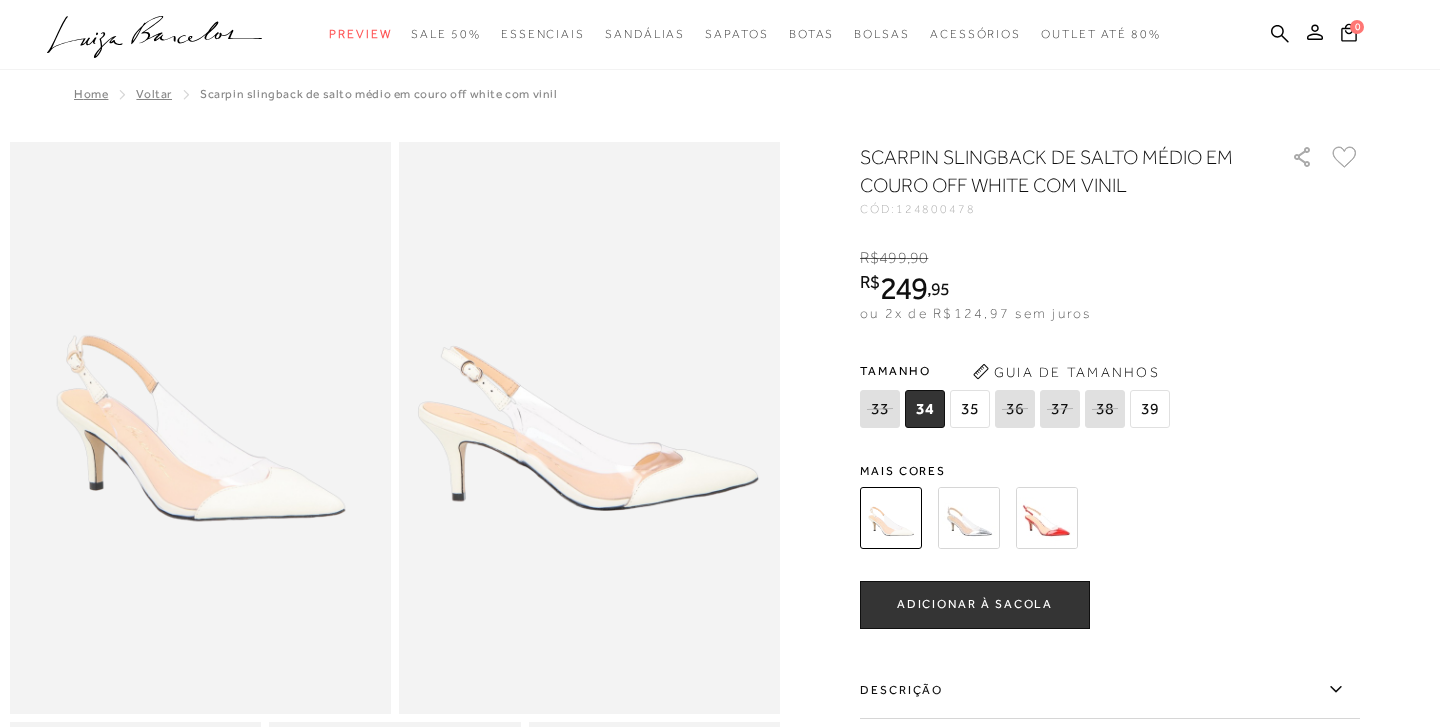 click at bounding box center [969, 518] 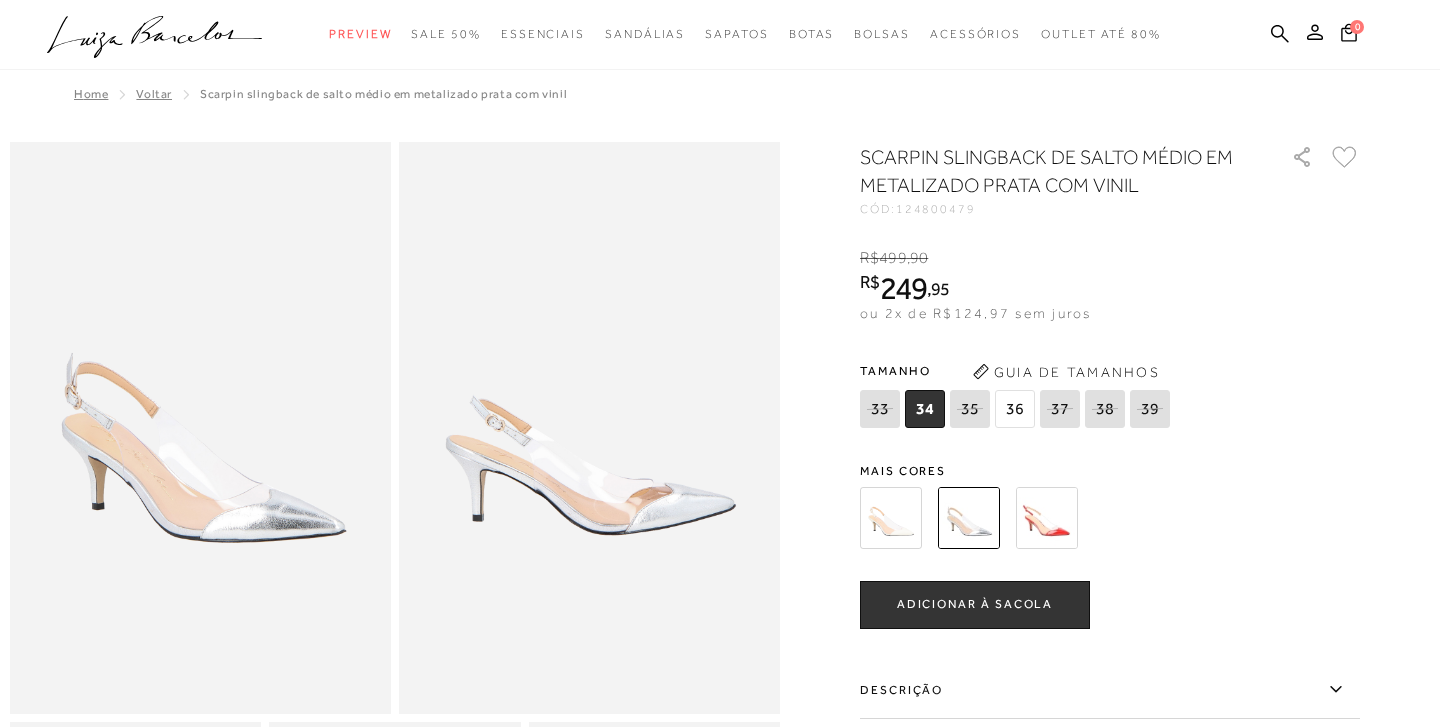 click at bounding box center (1047, 518) 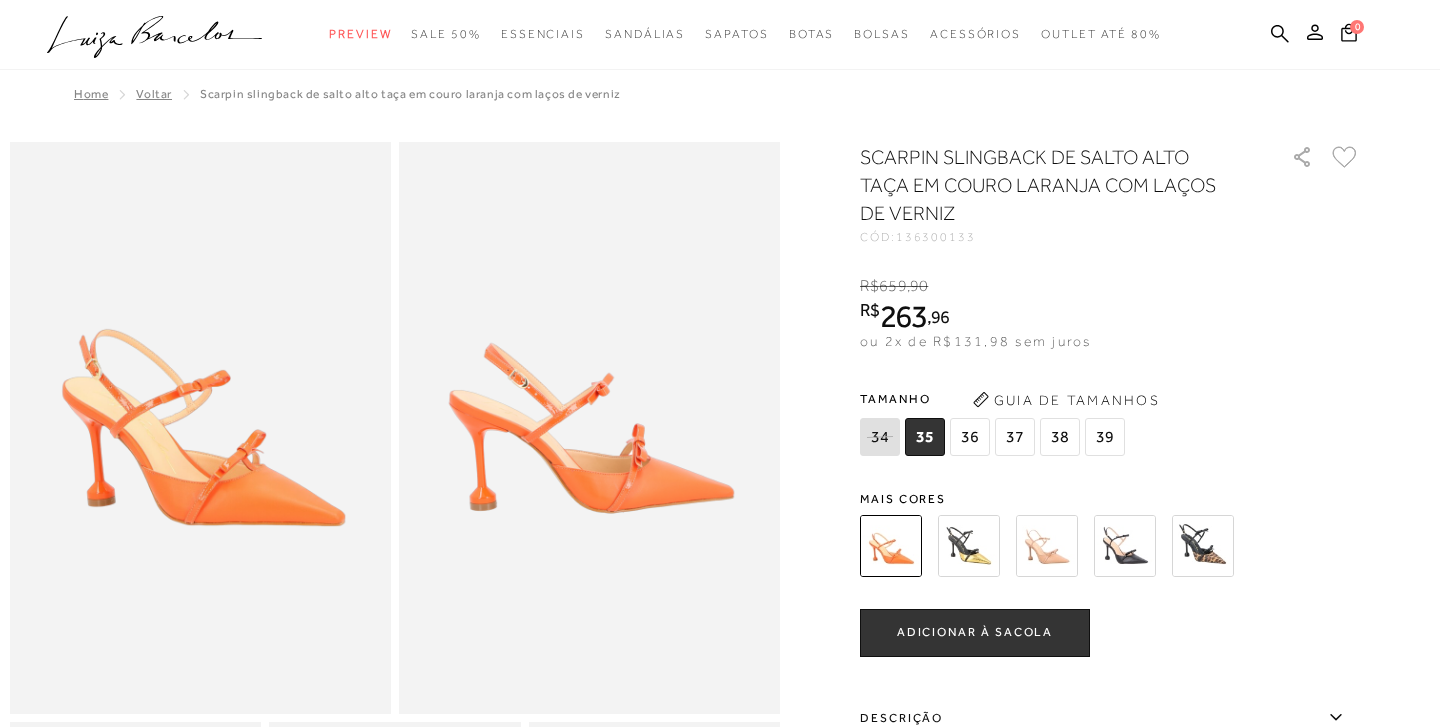 scroll, scrollTop: 0, scrollLeft: 0, axis: both 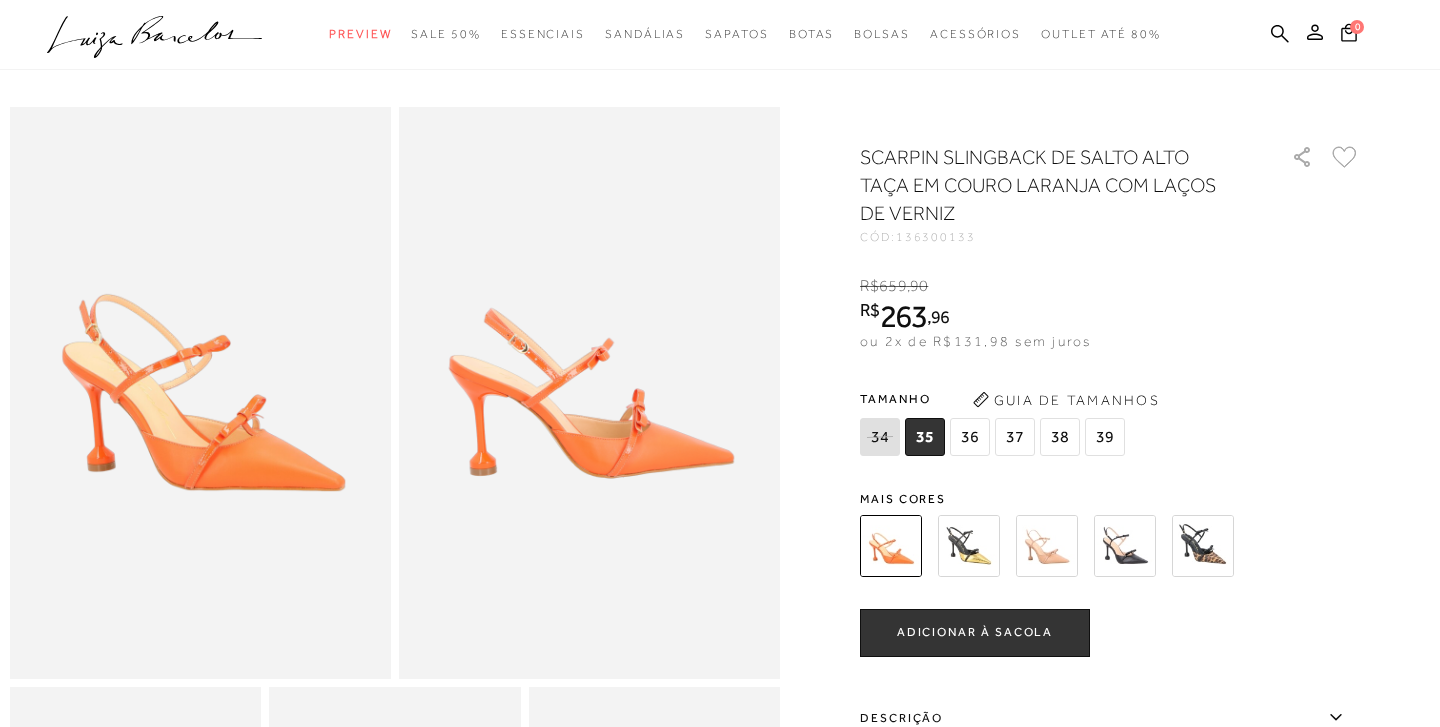 click at bounding box center (969, 546) 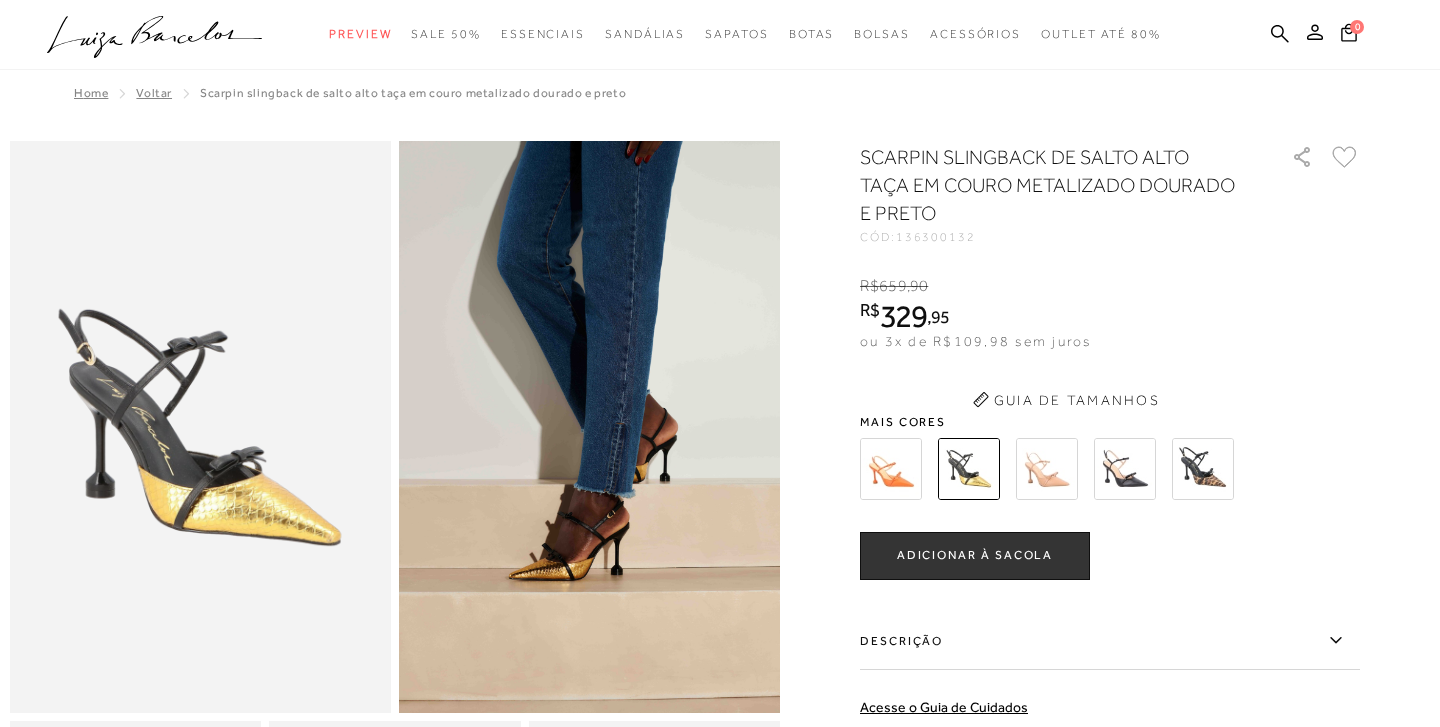 scroll, scrollTop: 0, scrollLeft: 0, axis: both 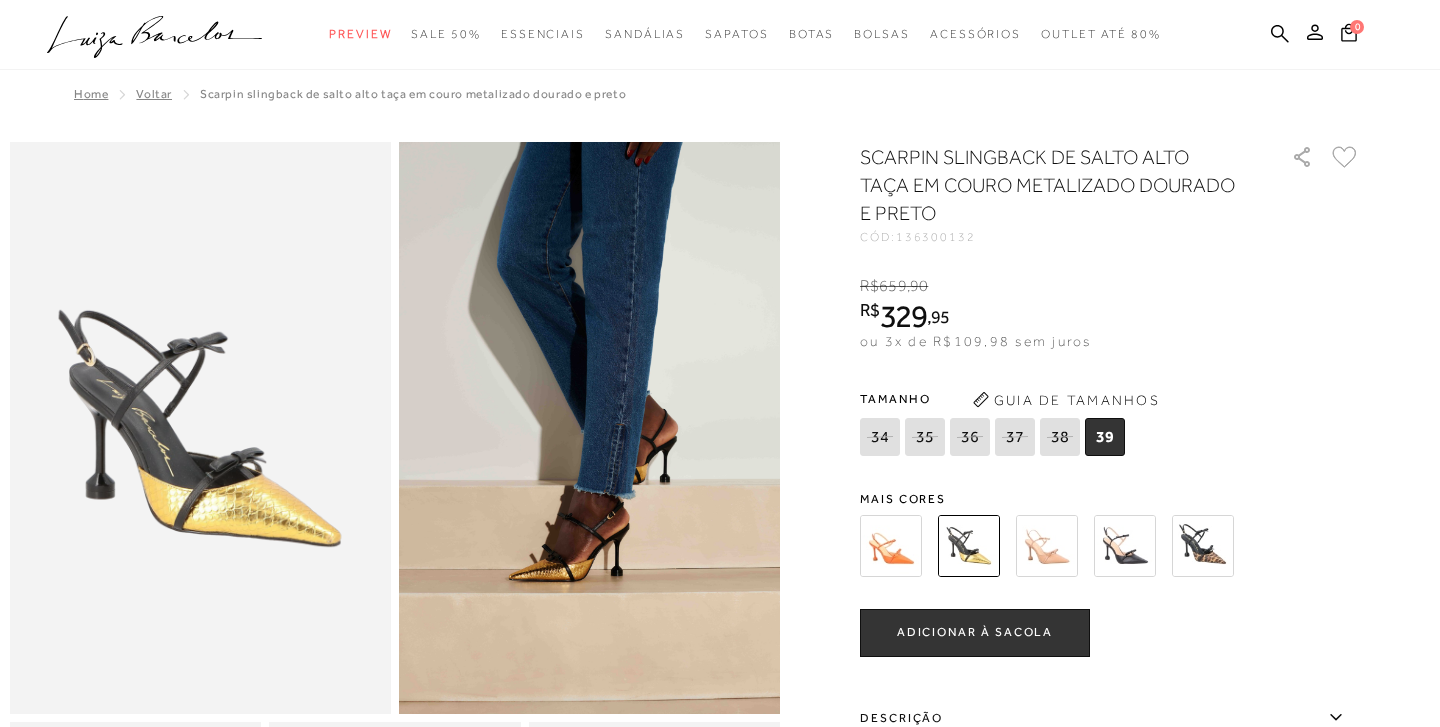 click at bounding box center (1125, 546) 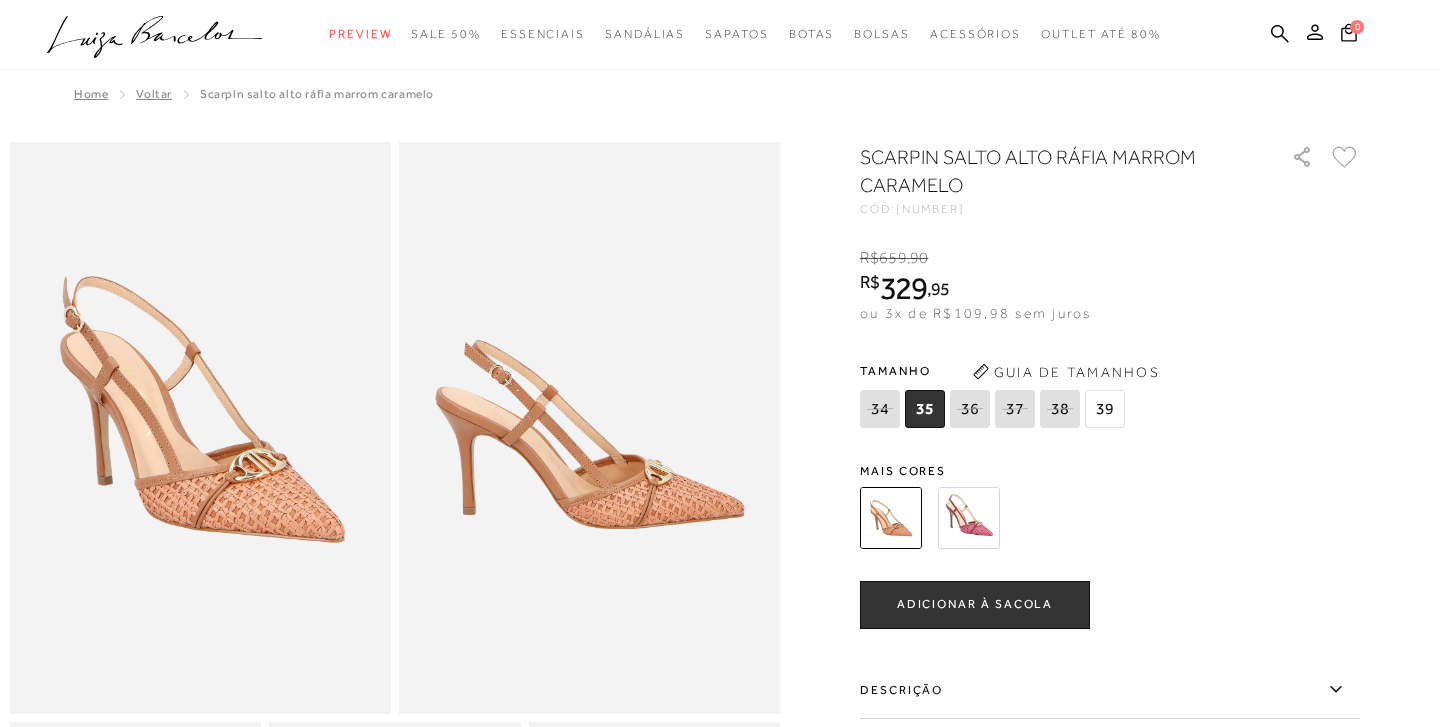 scroll, scrollTop: 0, scrollLeft: 0, axis: both 